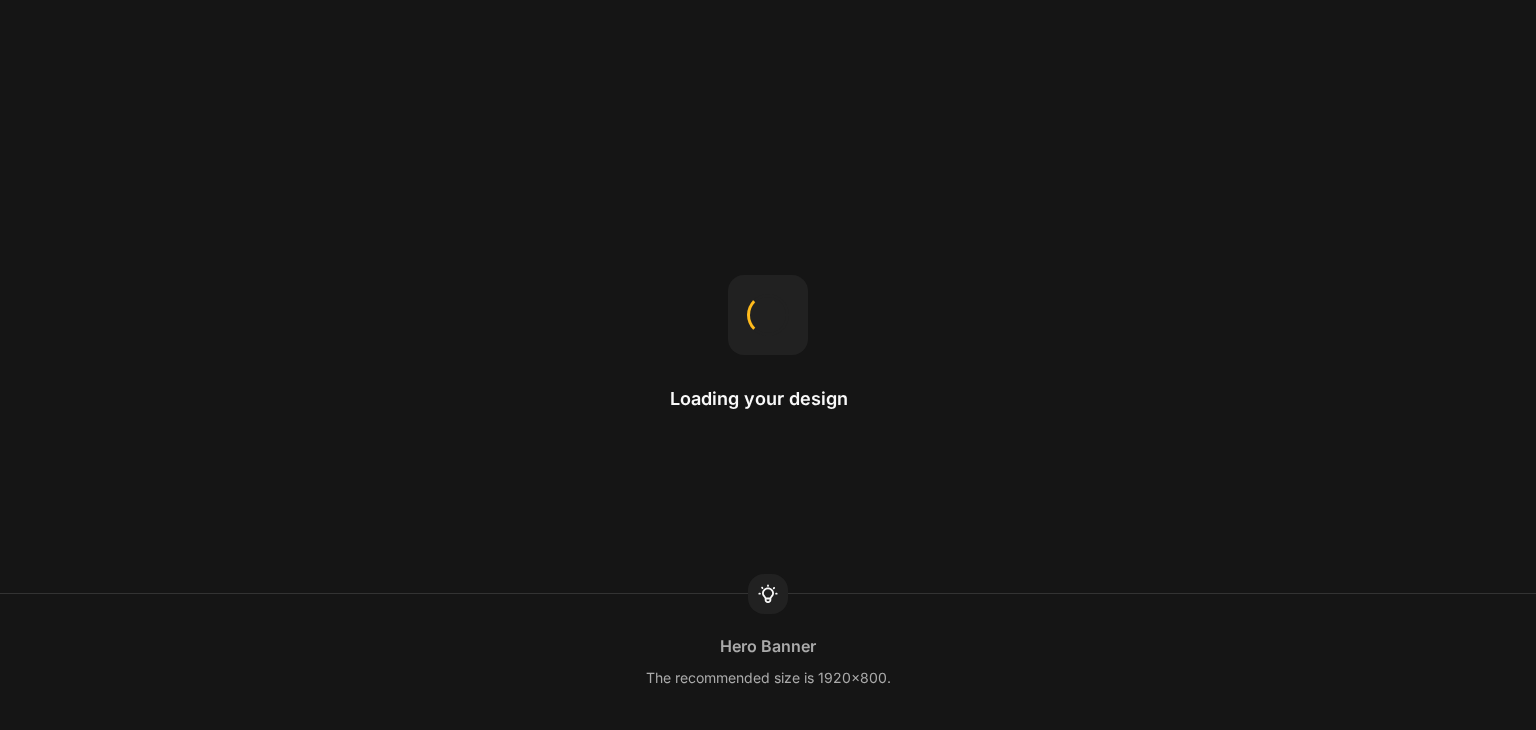 scroll, scrollTop: 0, scrollLeft: 0, axis: both 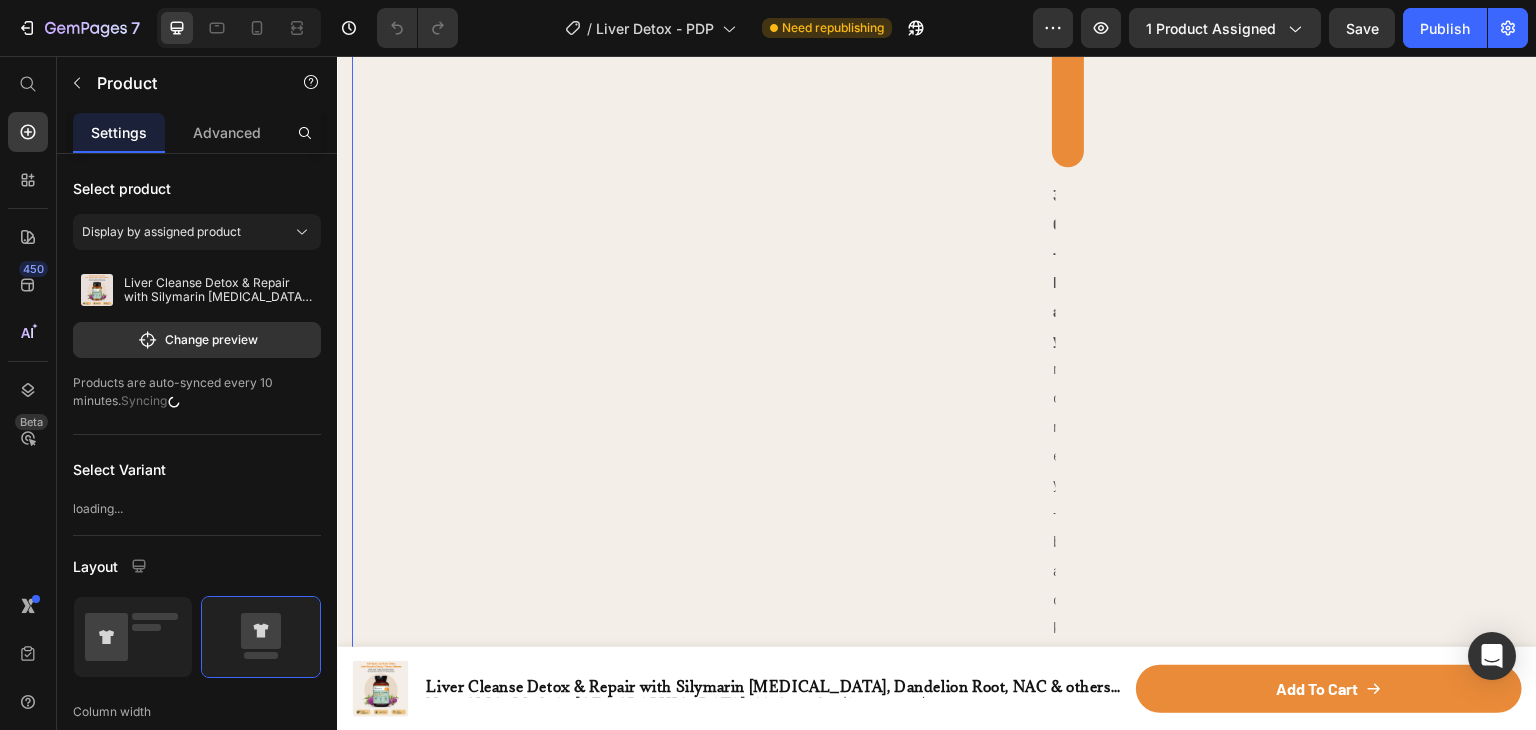 click on "30-Day  money-back guarantee Text Block
Try Facime Now Add to Cart Product   0" at bounding box center [1052, 465] 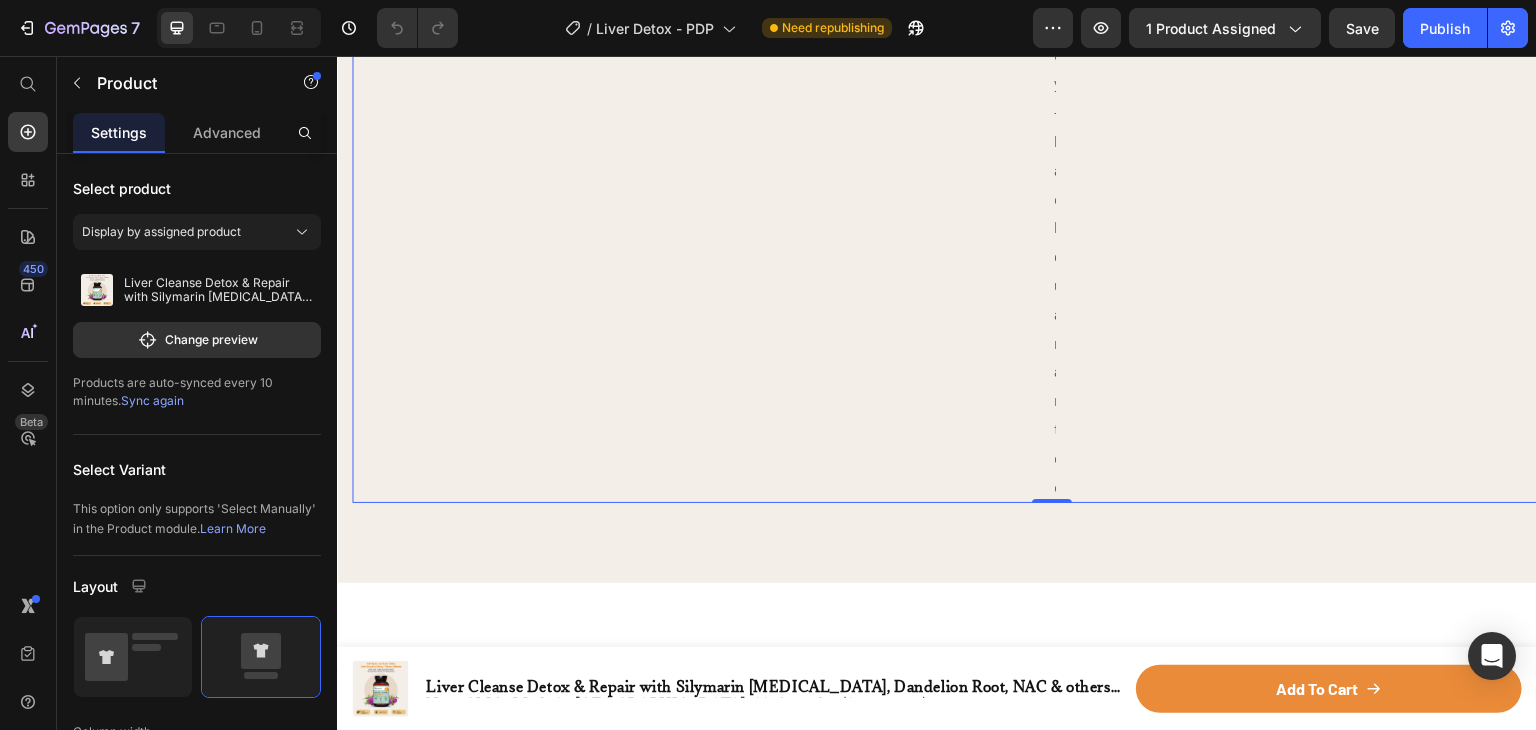 scroll, scrollTop: 5900, scrollLeft: 0, axis: vertical 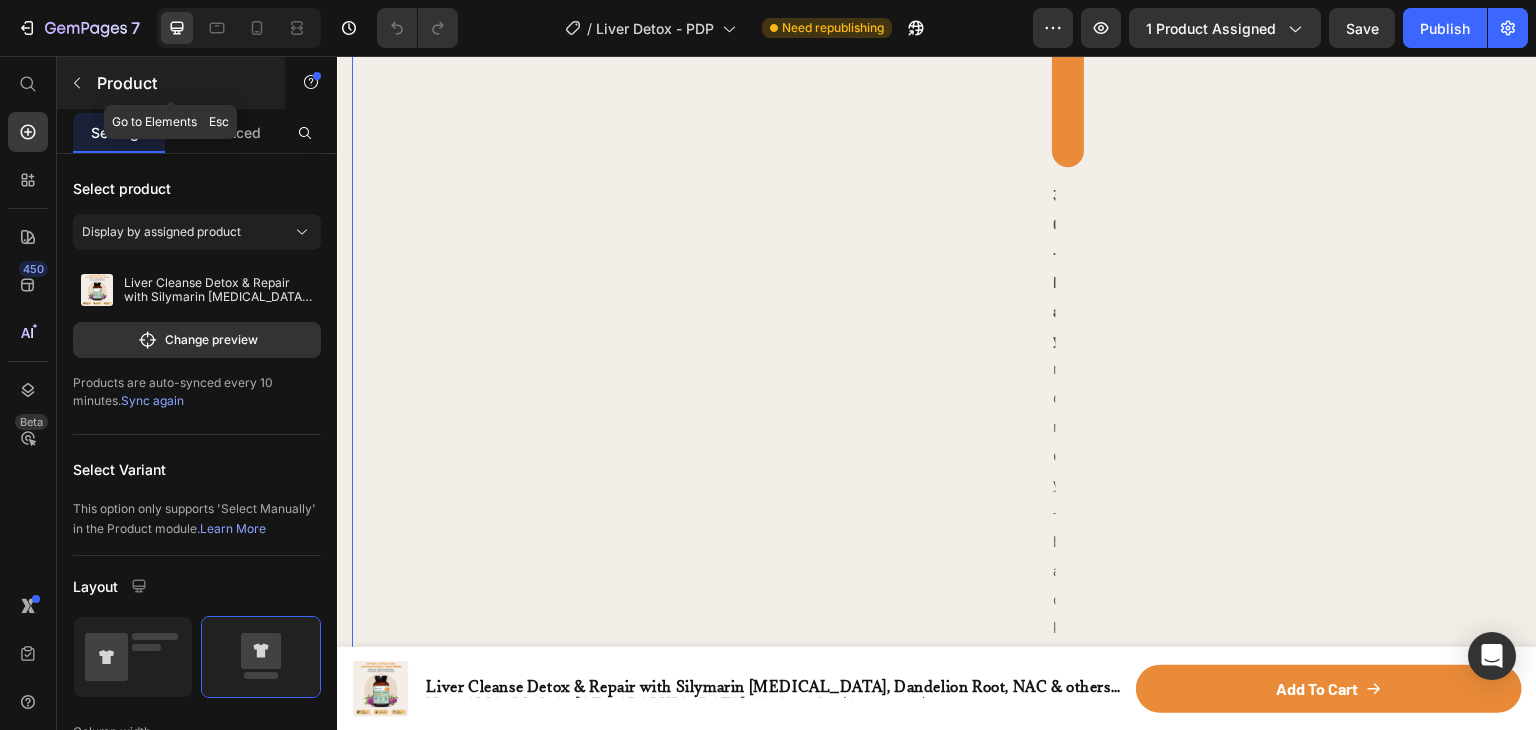 click 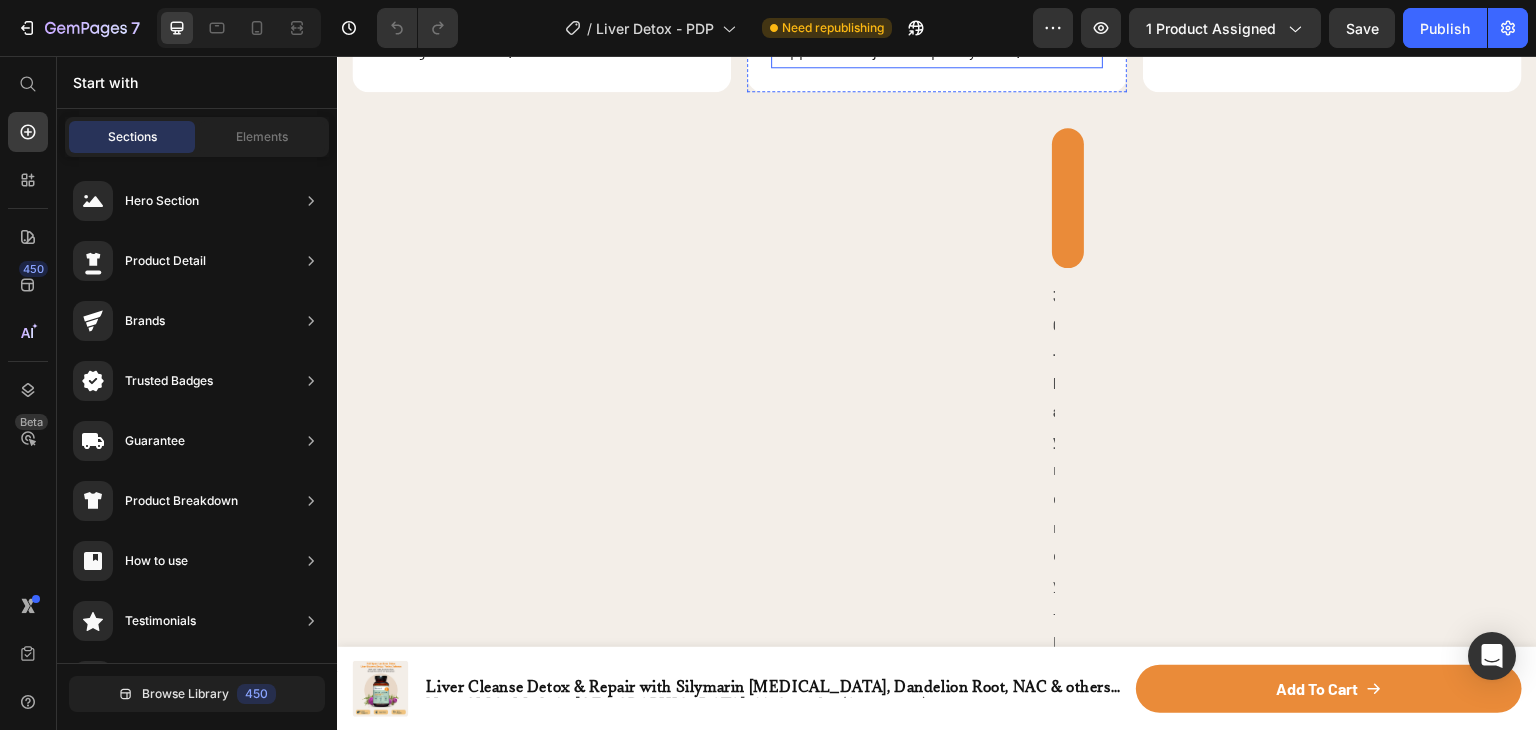 scroll, scrollTop: 5700, scrollLeft: 0, axis: vertical 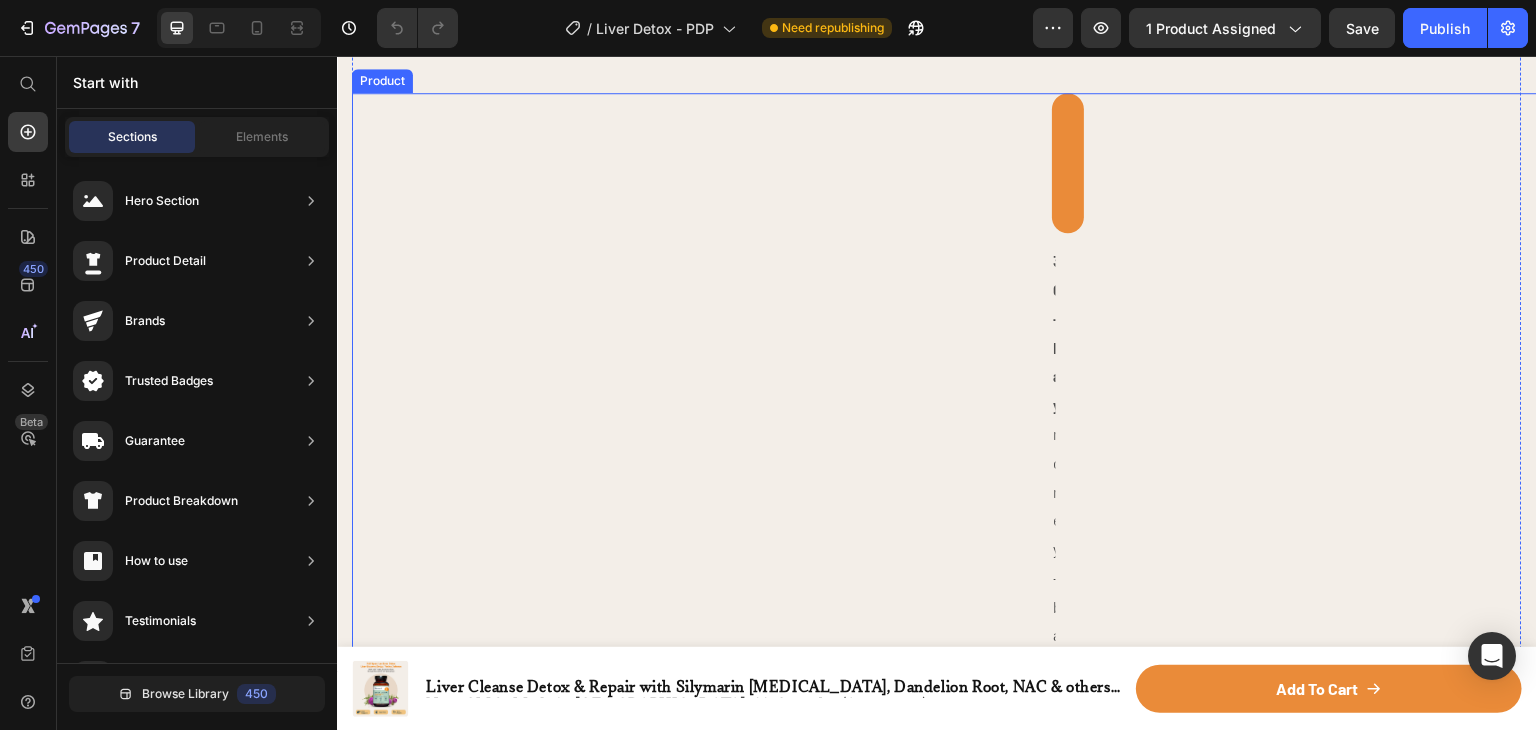click on "30-Day  money-back guarantee Text Block
Try Facime Now Add to Cart Product" at bounding box center [1052, 531] 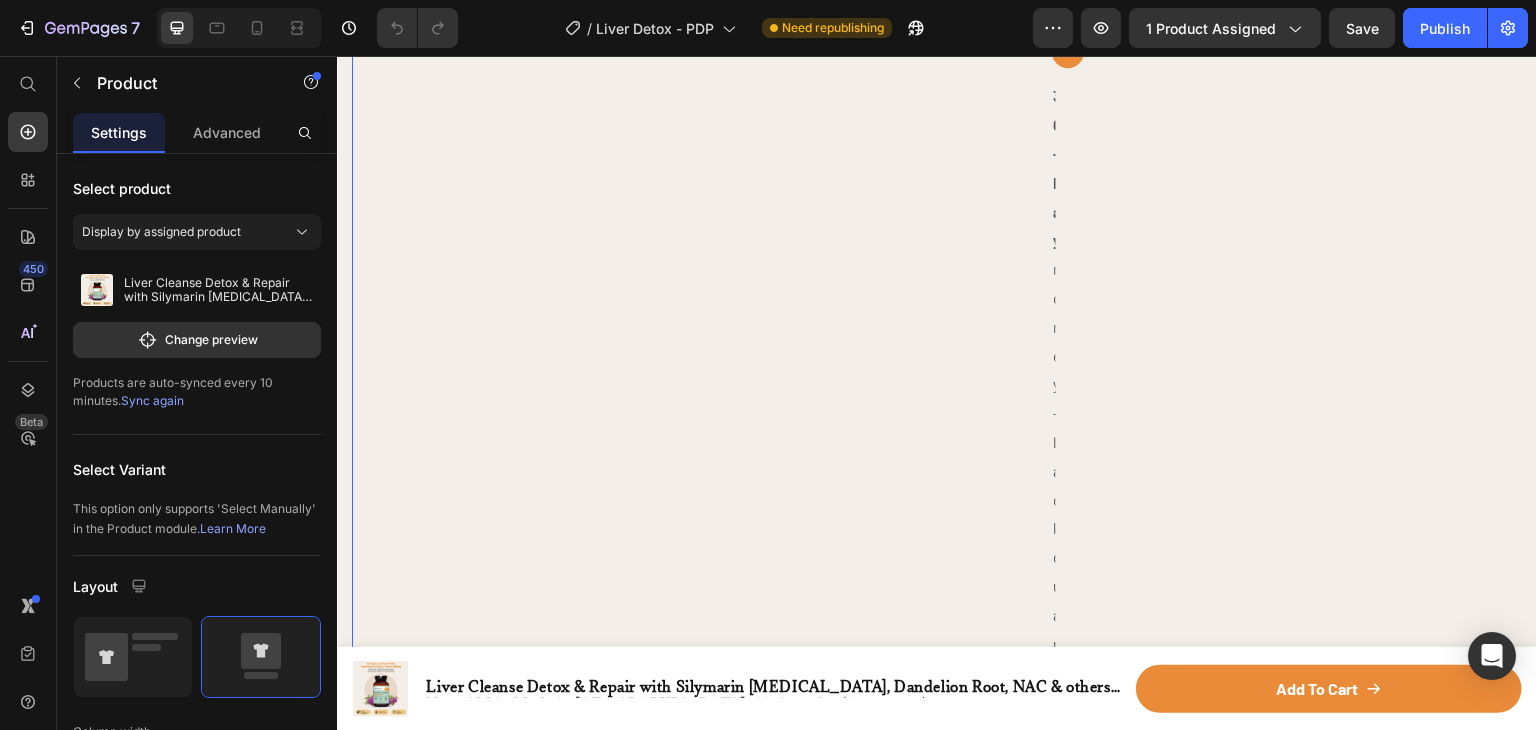scroll, scrollTop: 6000, scrollLeft: 0, axis: vertical 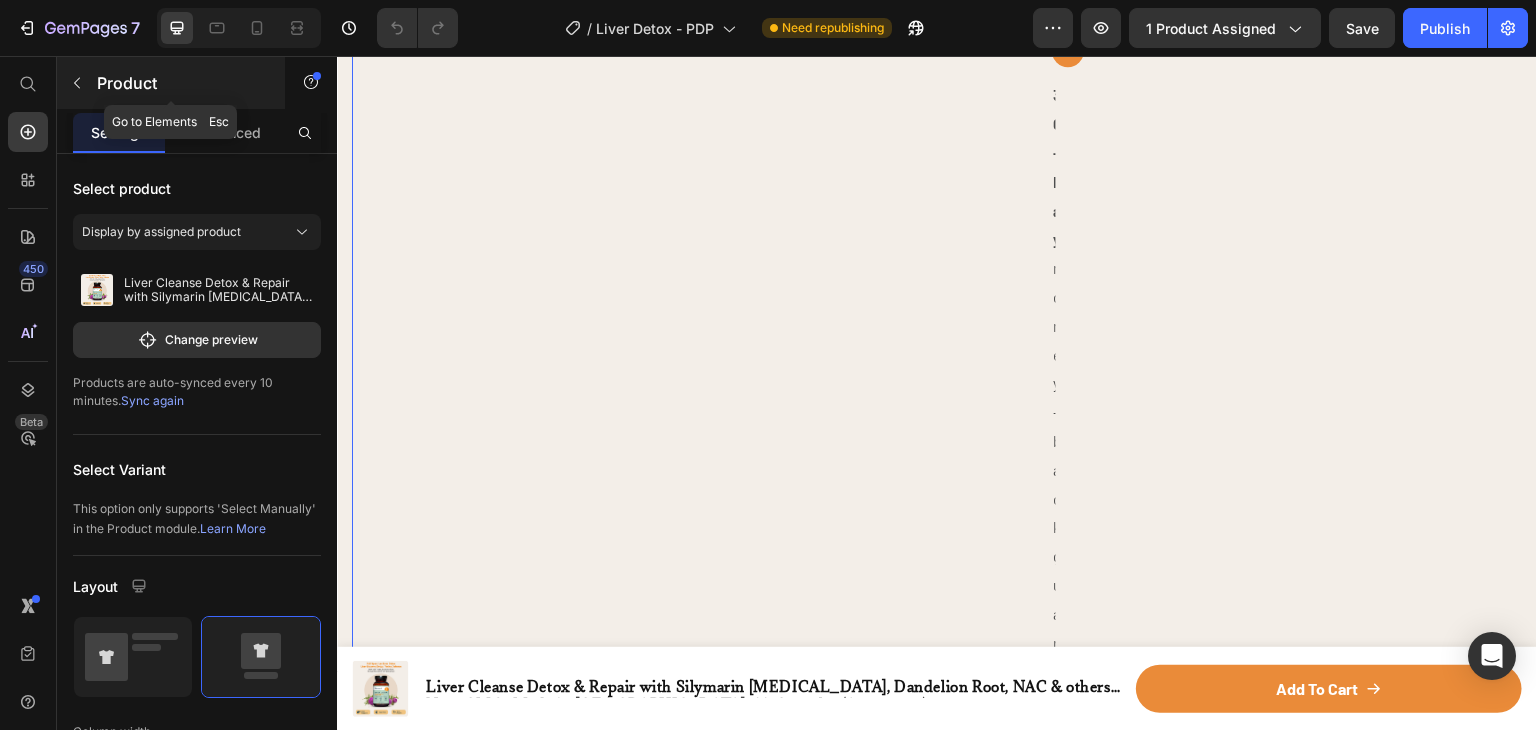 click on "Product" at bounding box center (171, 83) 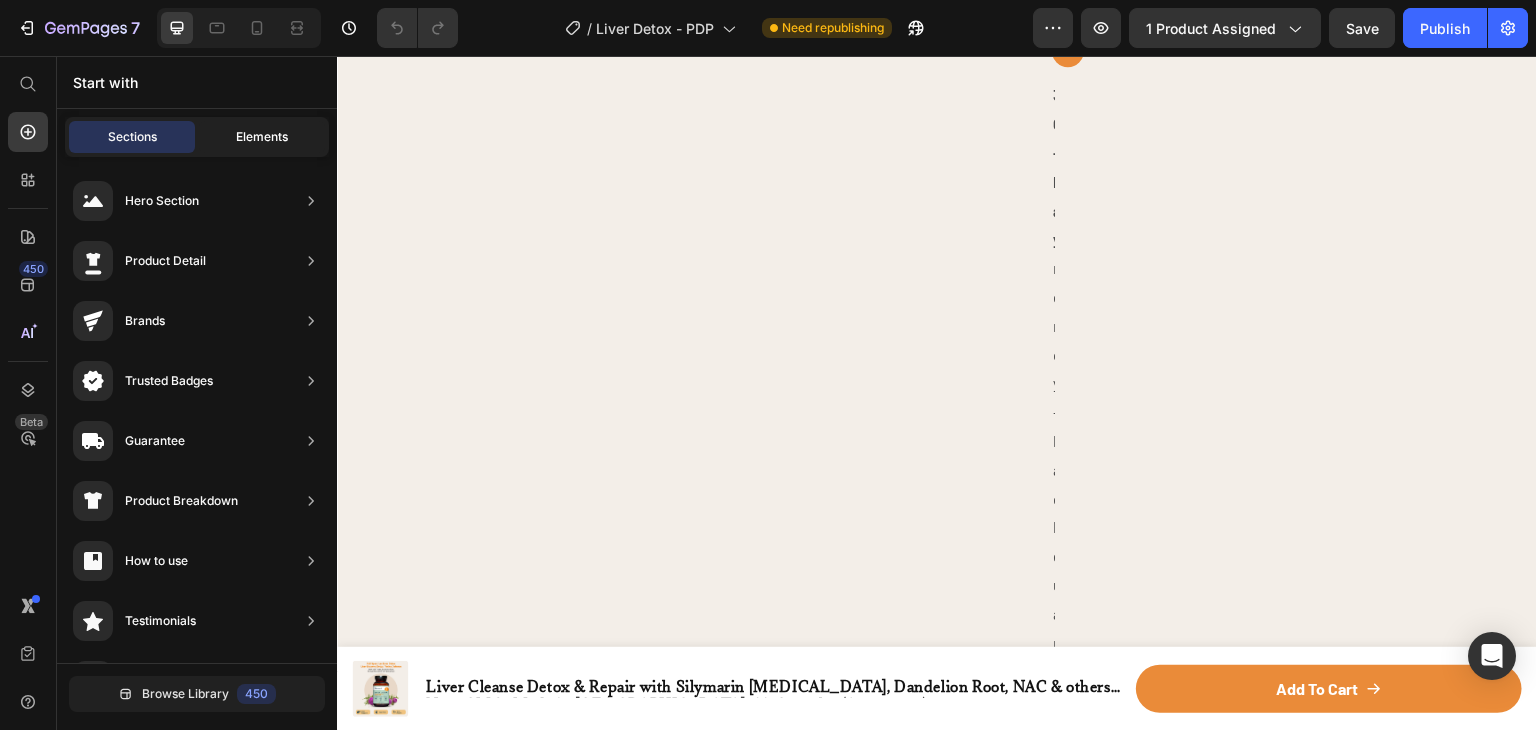 click on "Elements" at bounding box center (262, 137) 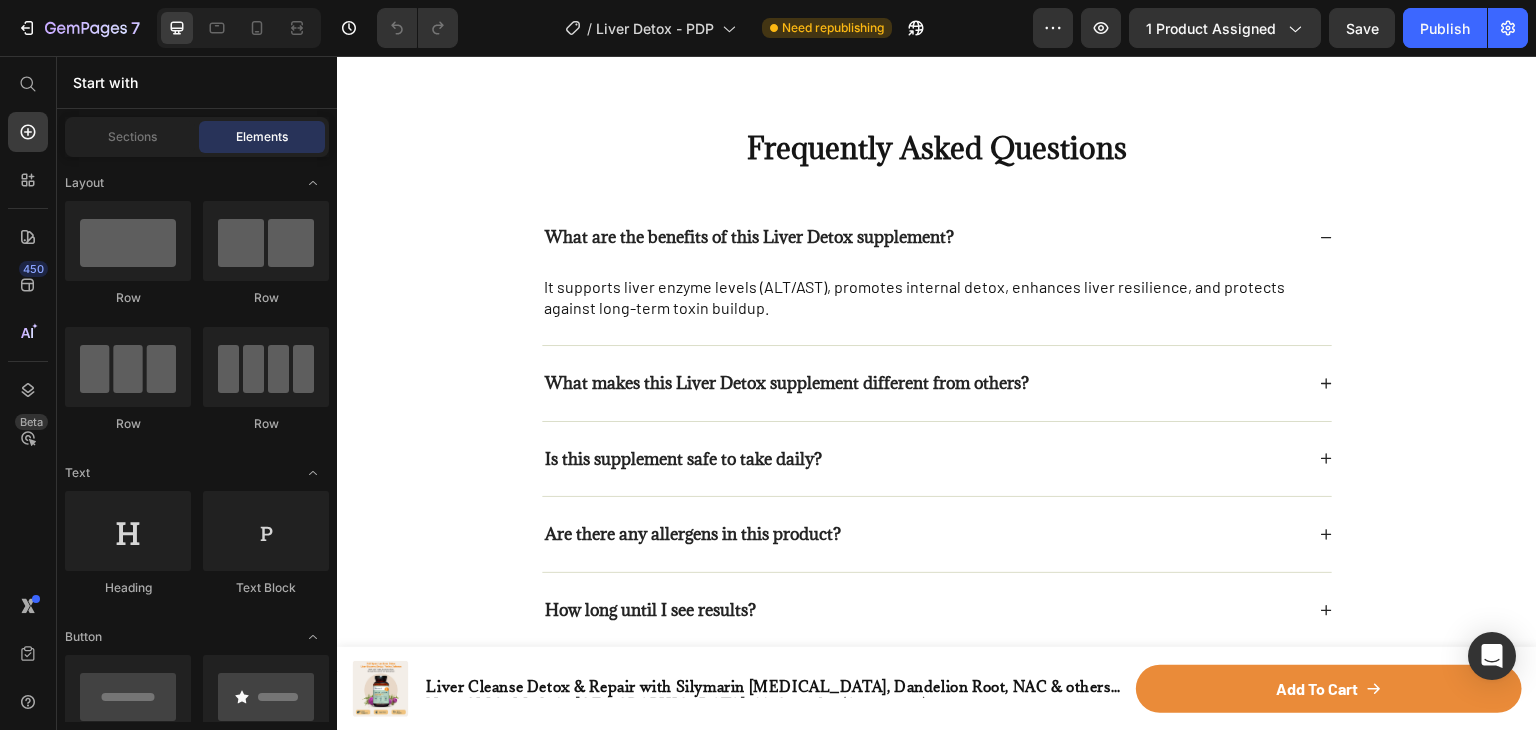 scroll, scrollTop: 6800, scrollLeft: 0, axis: vertical 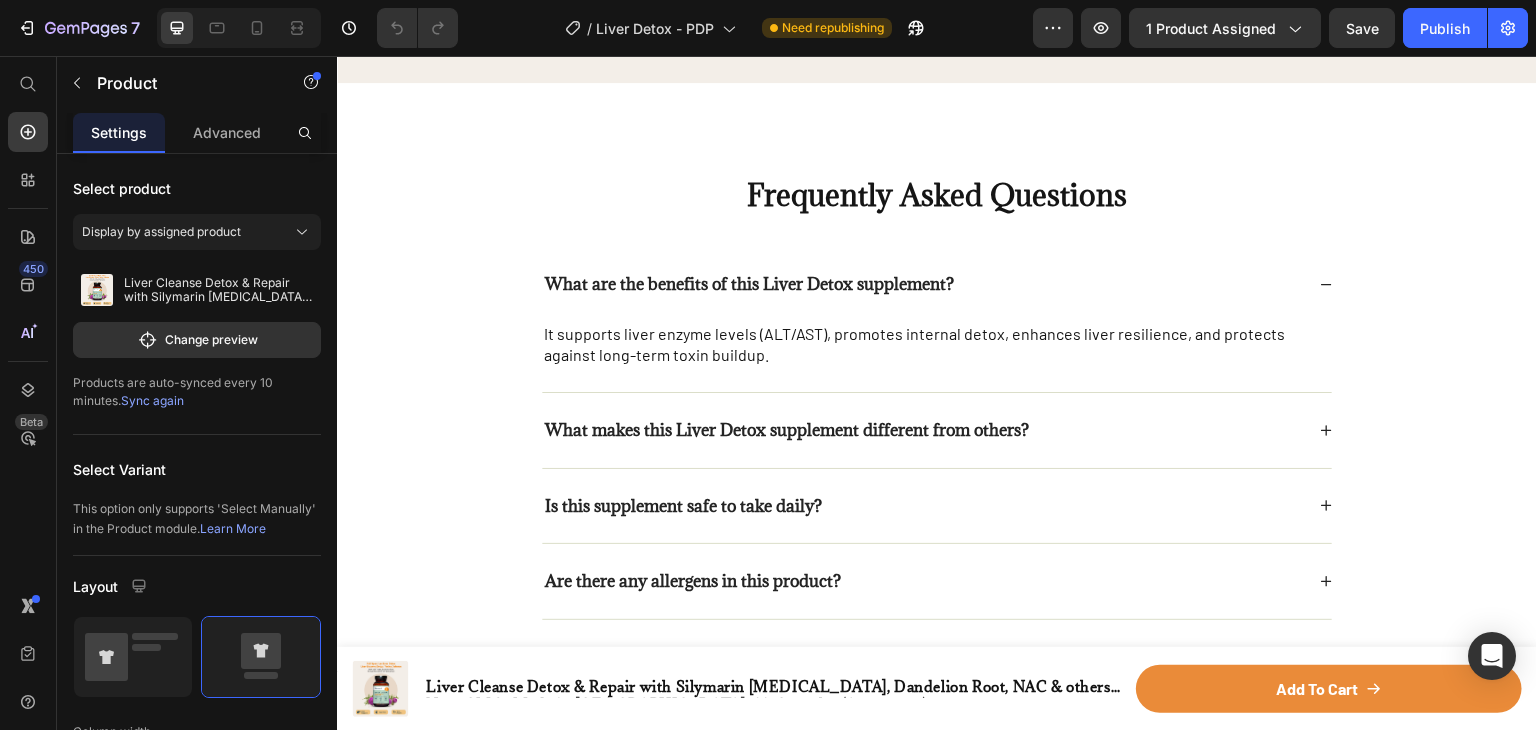 click on "30-Day  money-back guarantee Text Block
Try Facime Now Add to Cart Product   0" at bounding box center (1052, -435) 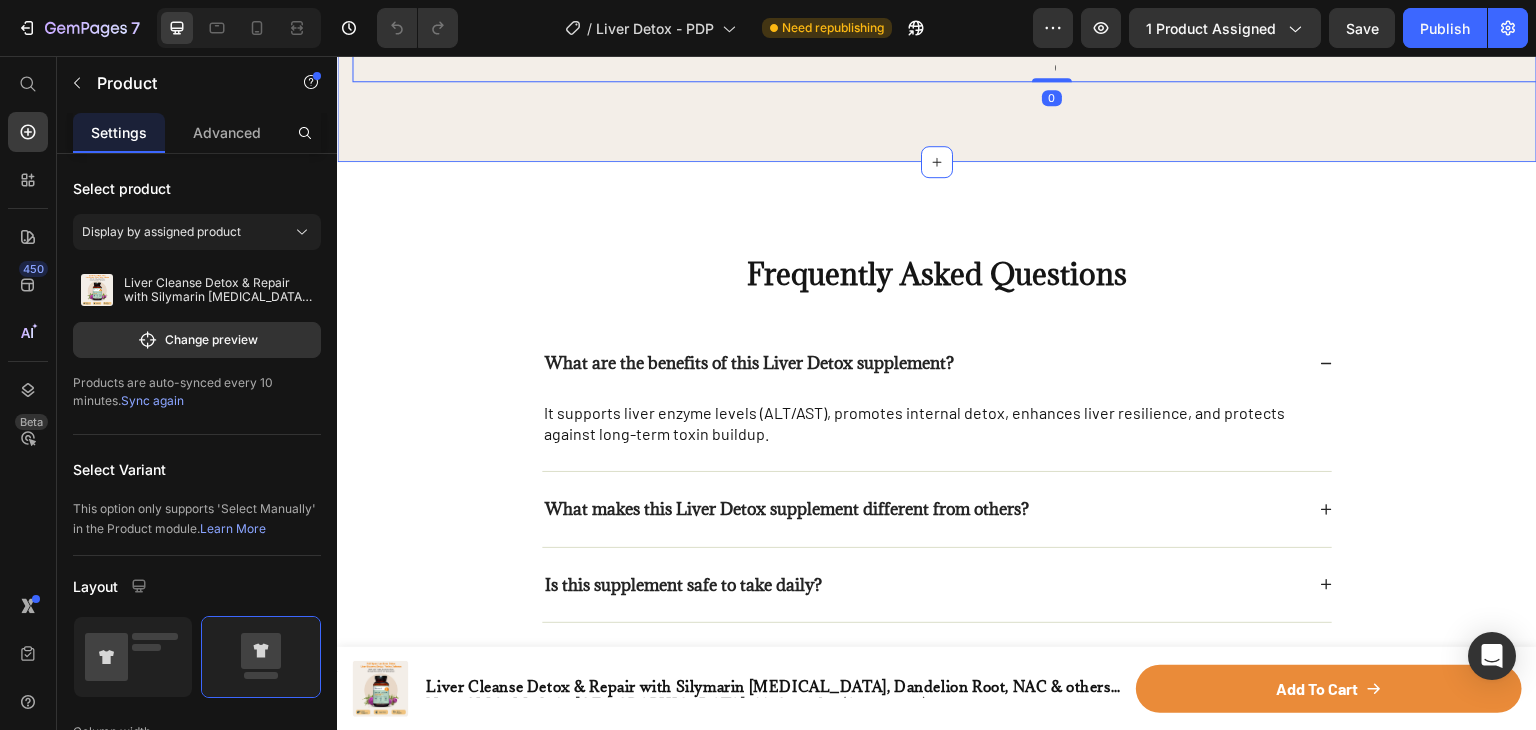 scroll, scrollTop: 6600, scrollLeft: 0, axis: vertical 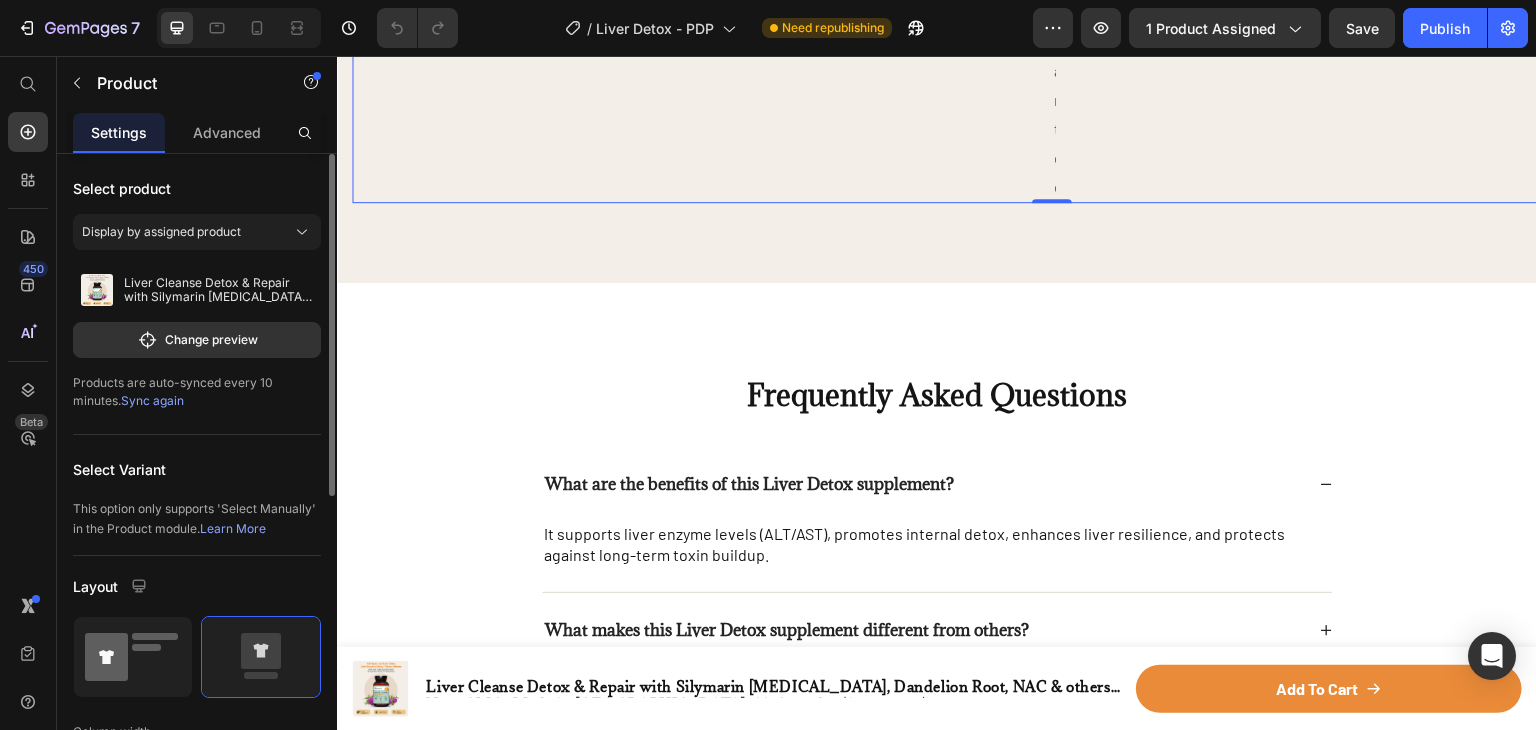 click at bounding box center [133, 657] 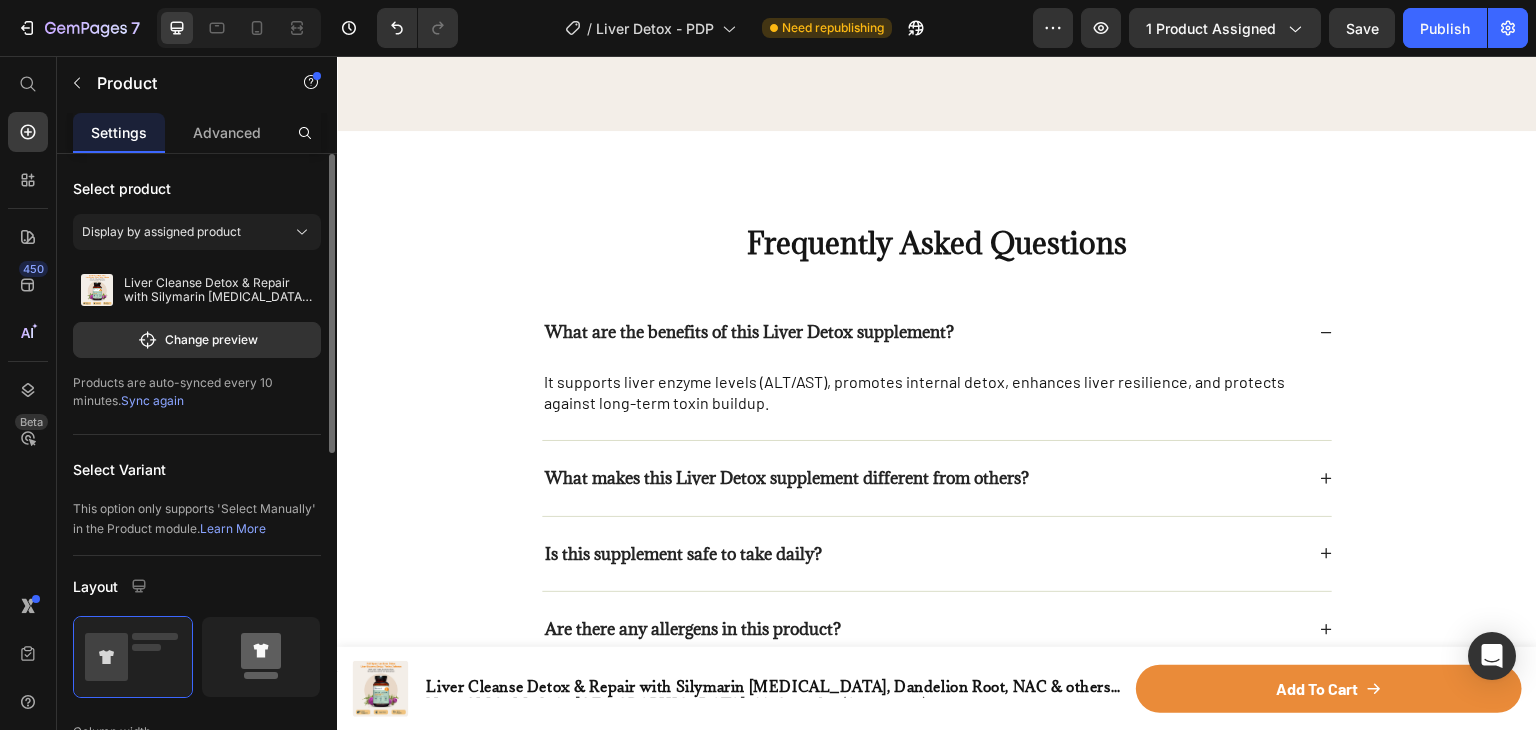 click 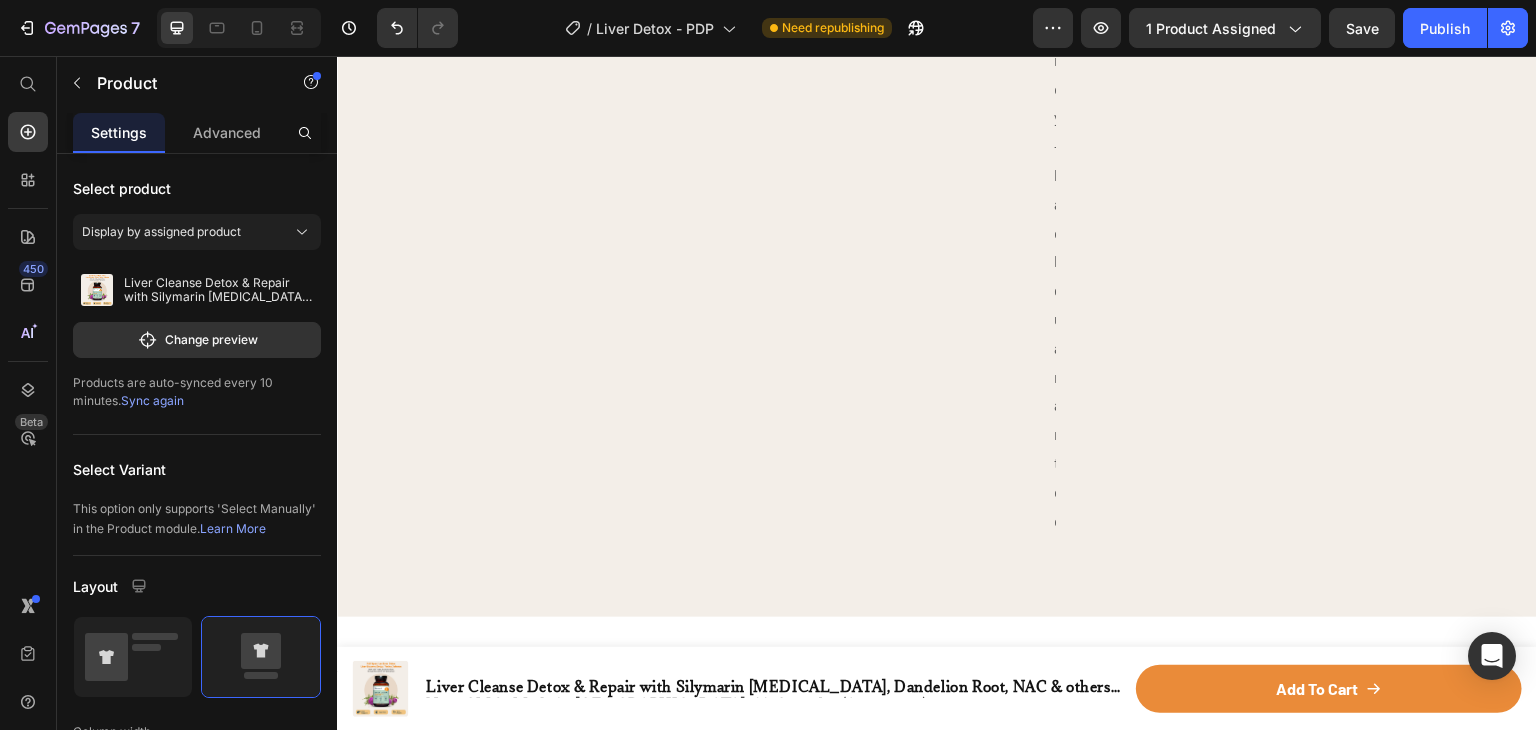 scroll, scrollTop: 5900, scrollLeft: 0, axis: vertical 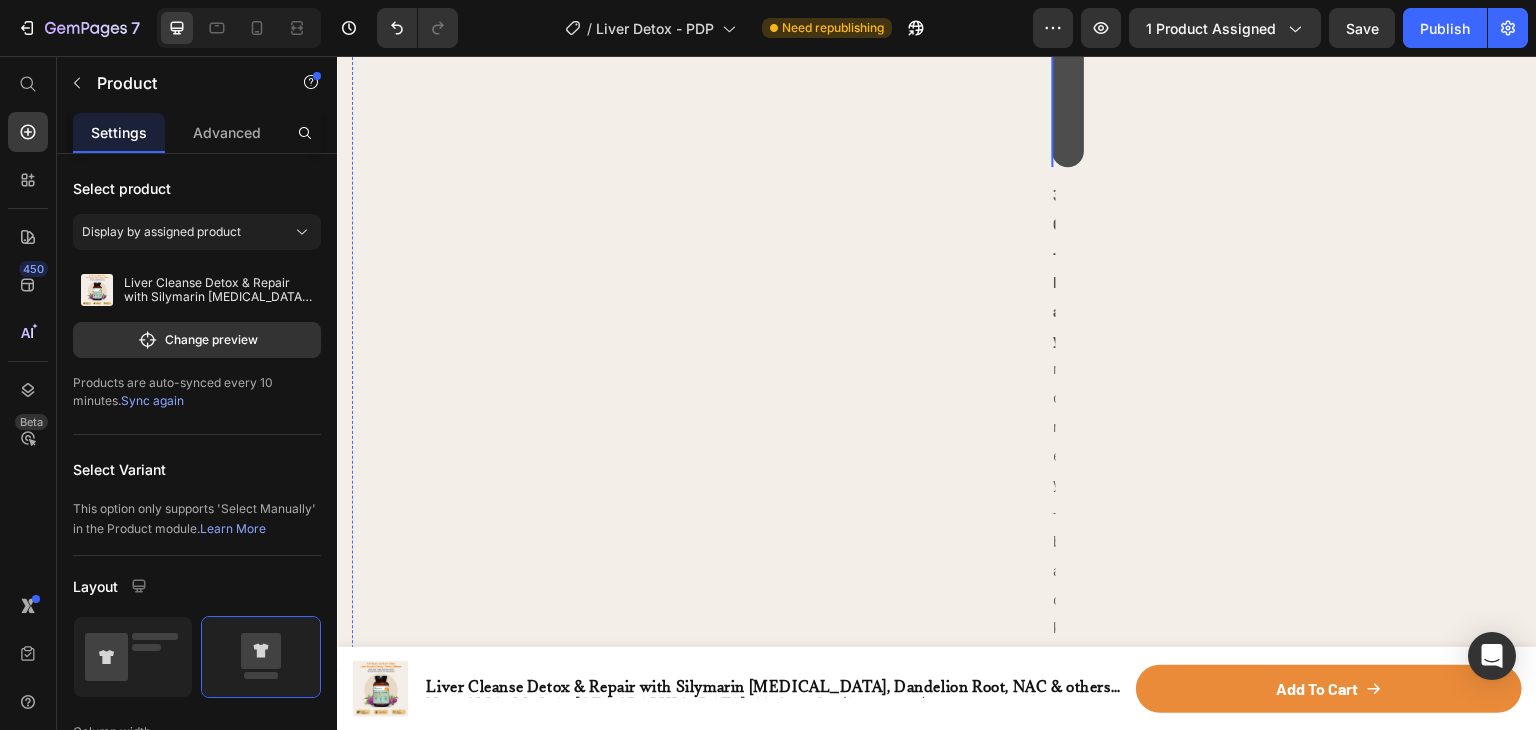click on "Try Facime Now" at bounding box center (1068, 97) 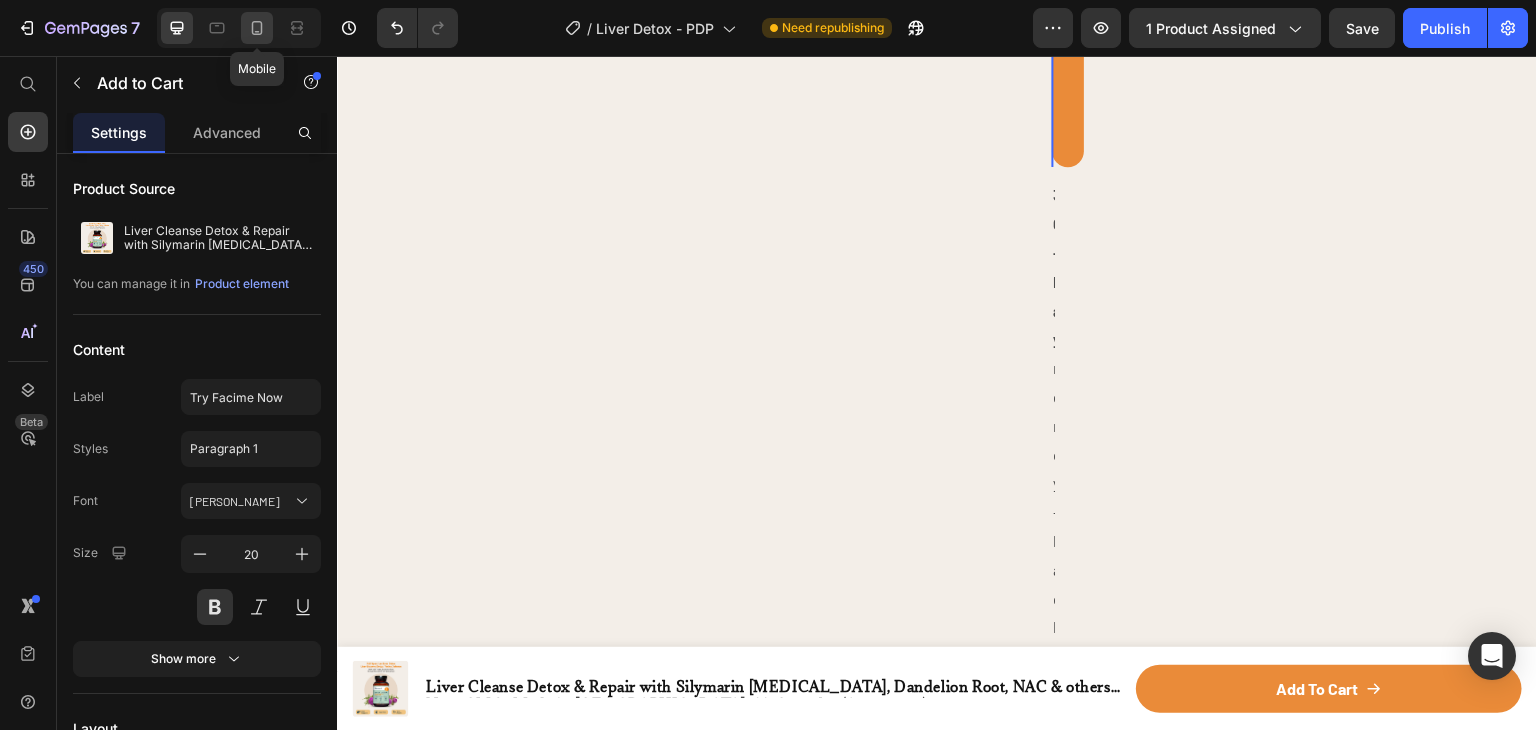 click 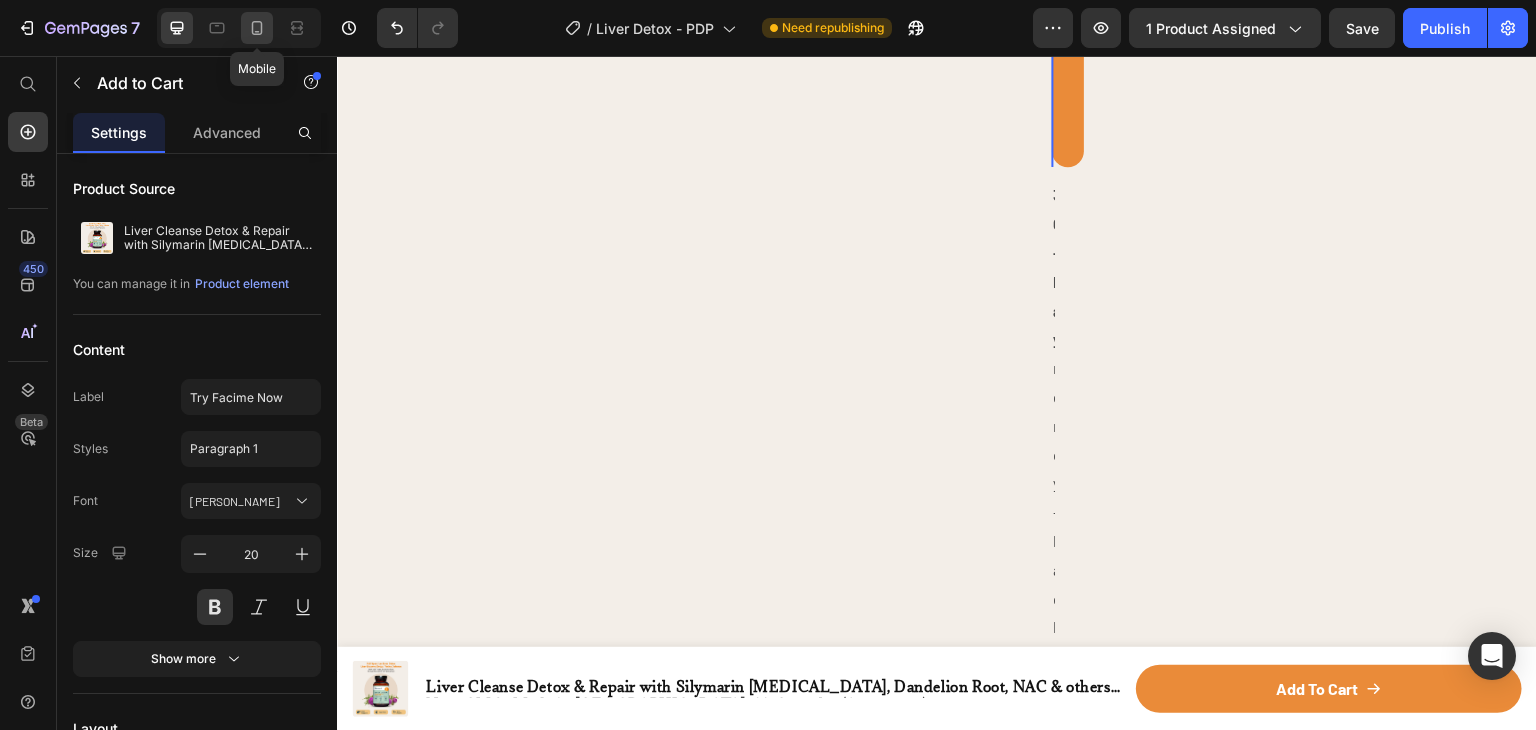 type on "16" 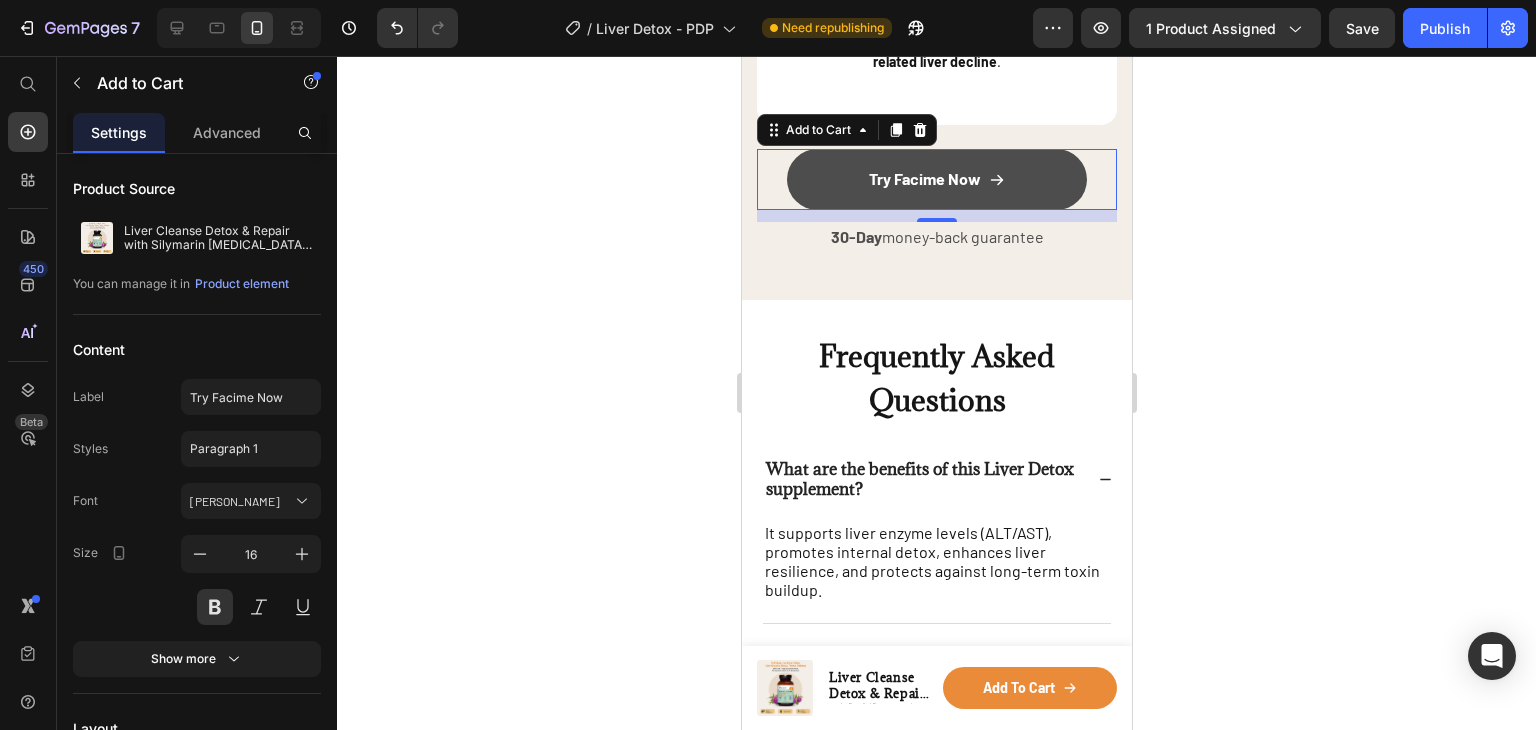 scroll, scrollTop: 6087, scrollLeft: 0, axis: vertical 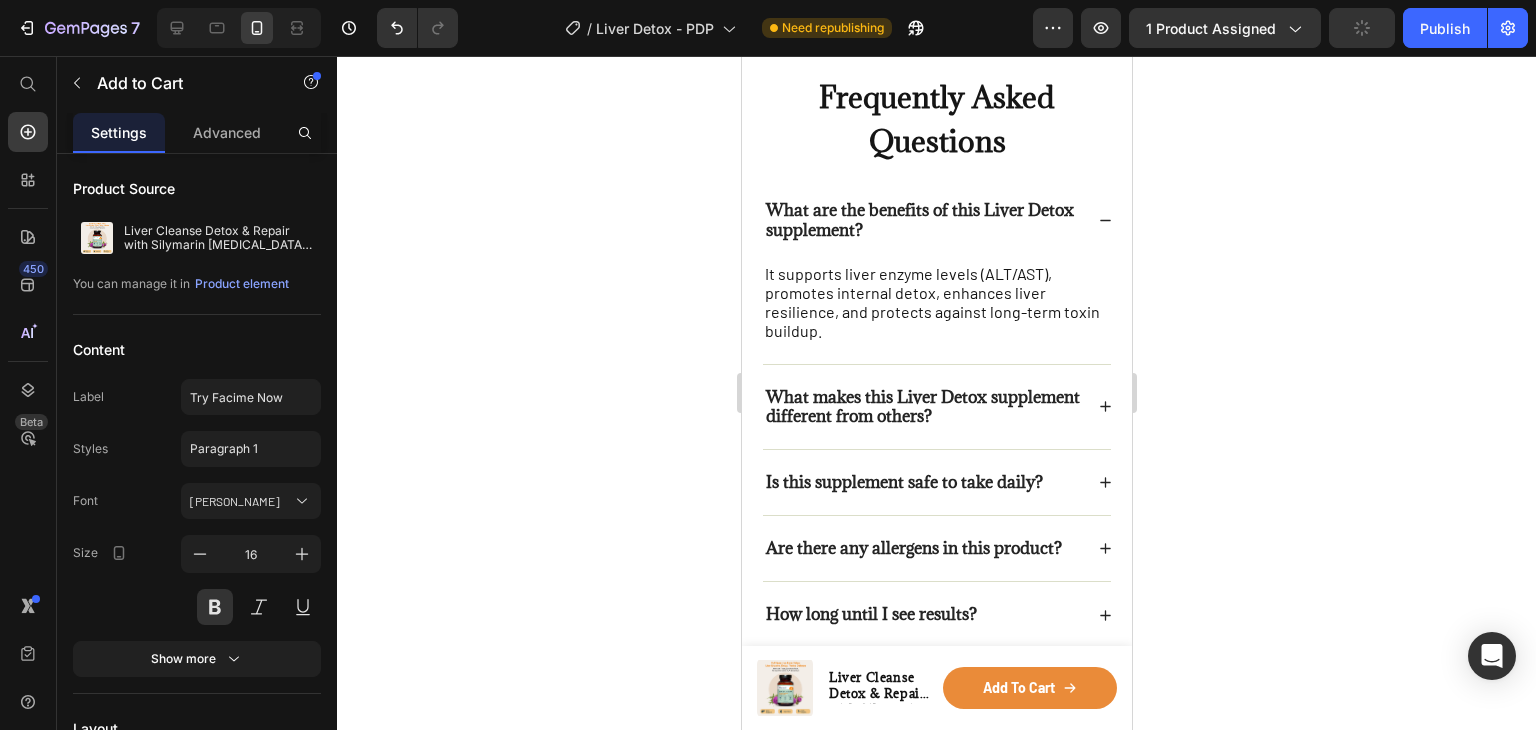 click on "30-Day" at bounding box center [855, -23] 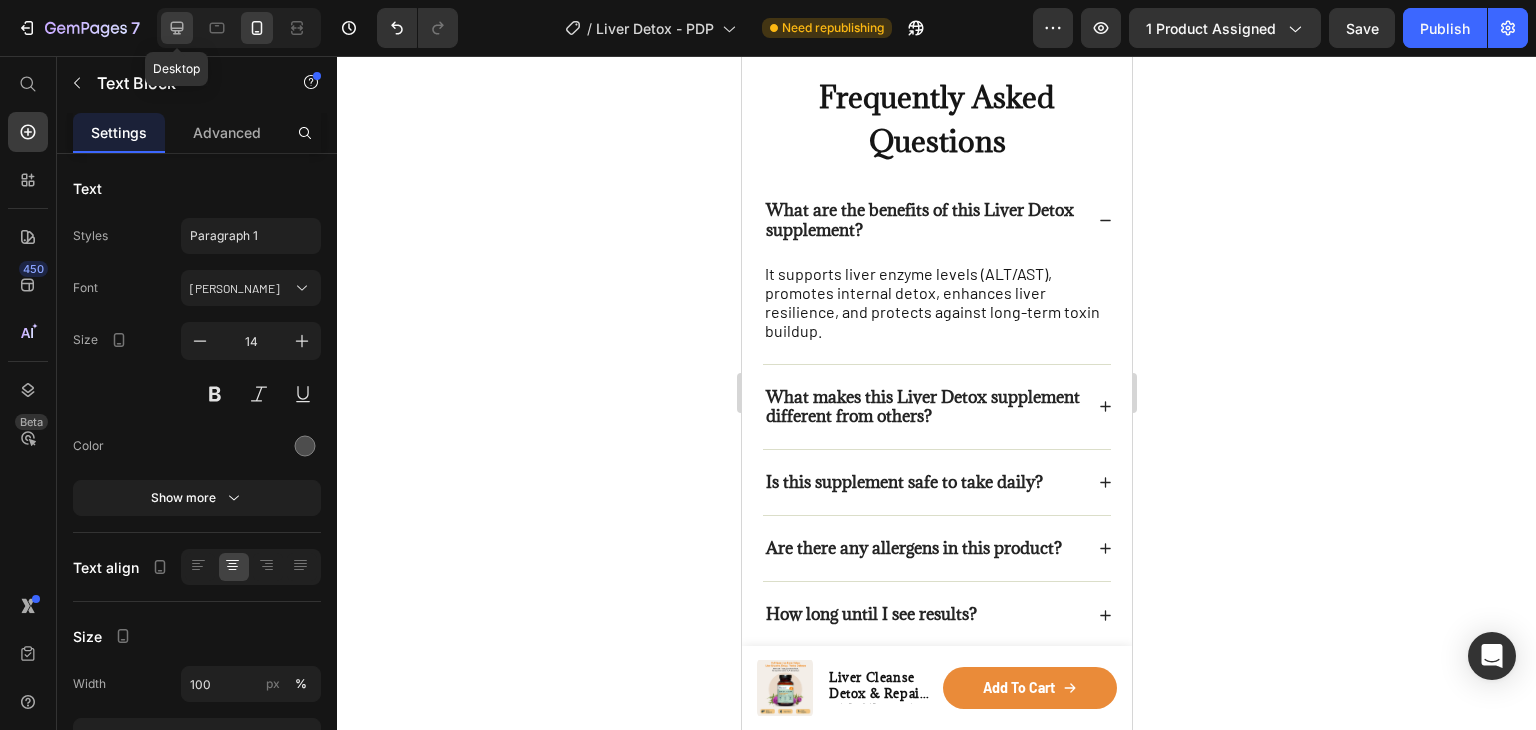 click 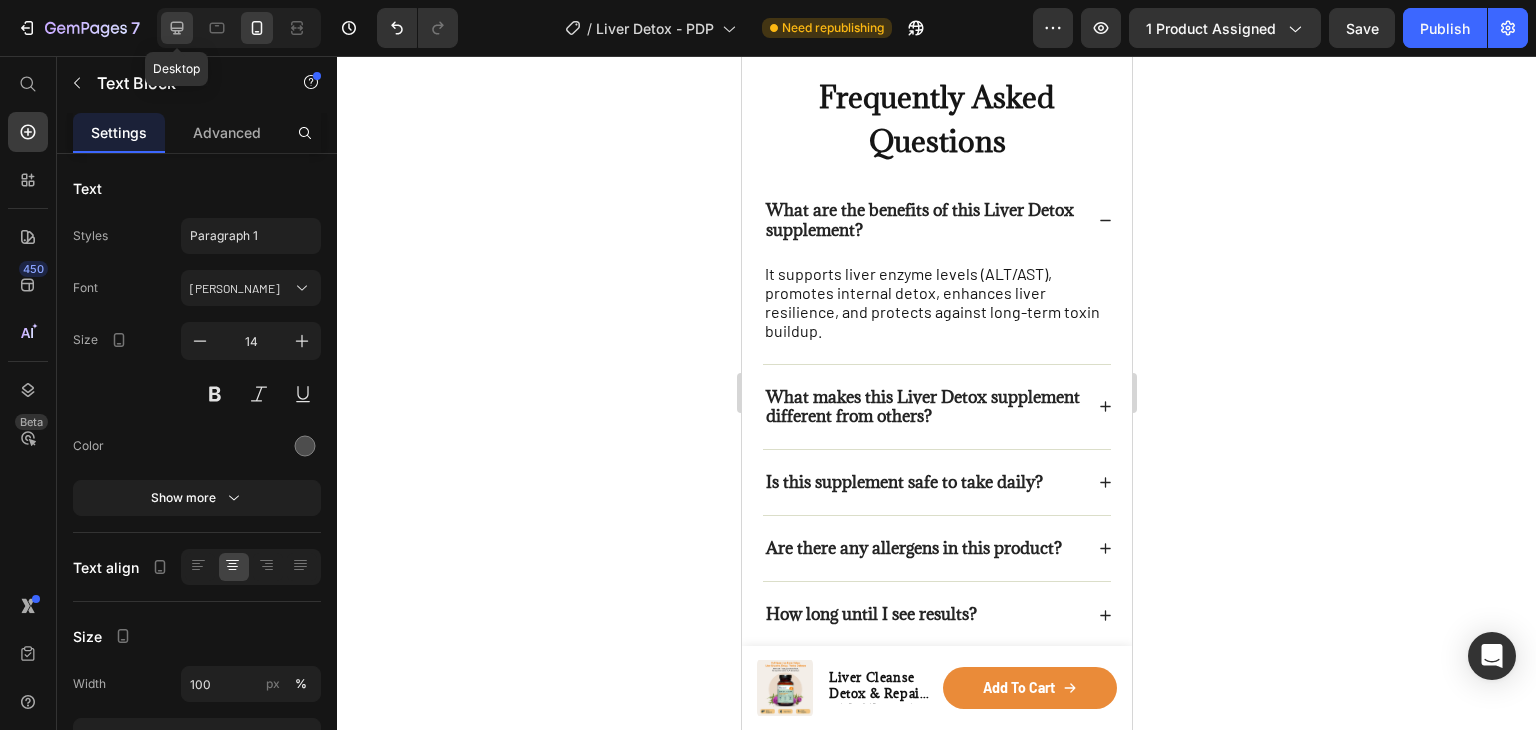 type on "16" 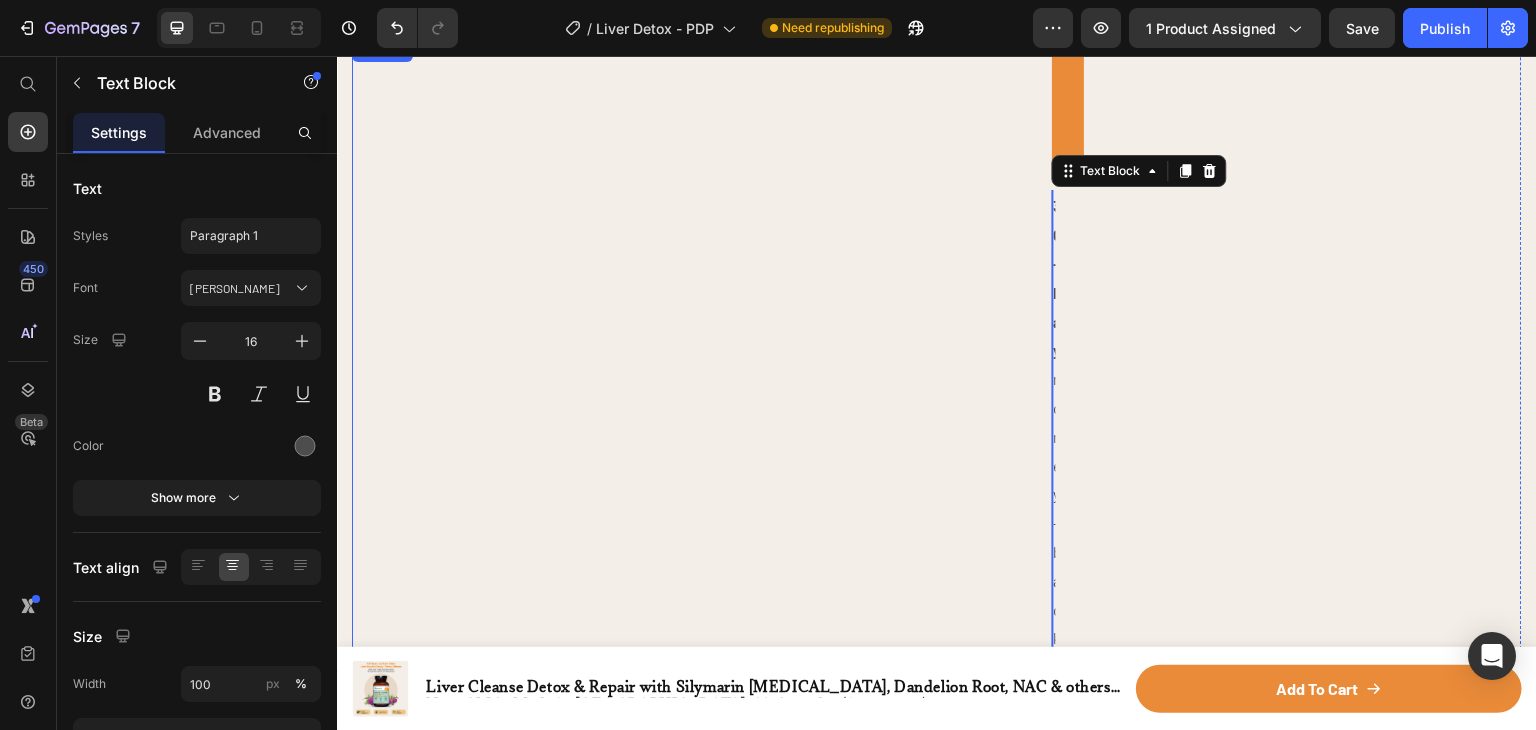 scroll, scrollTop: 5888, scrollLeft: 0, axis: vertical 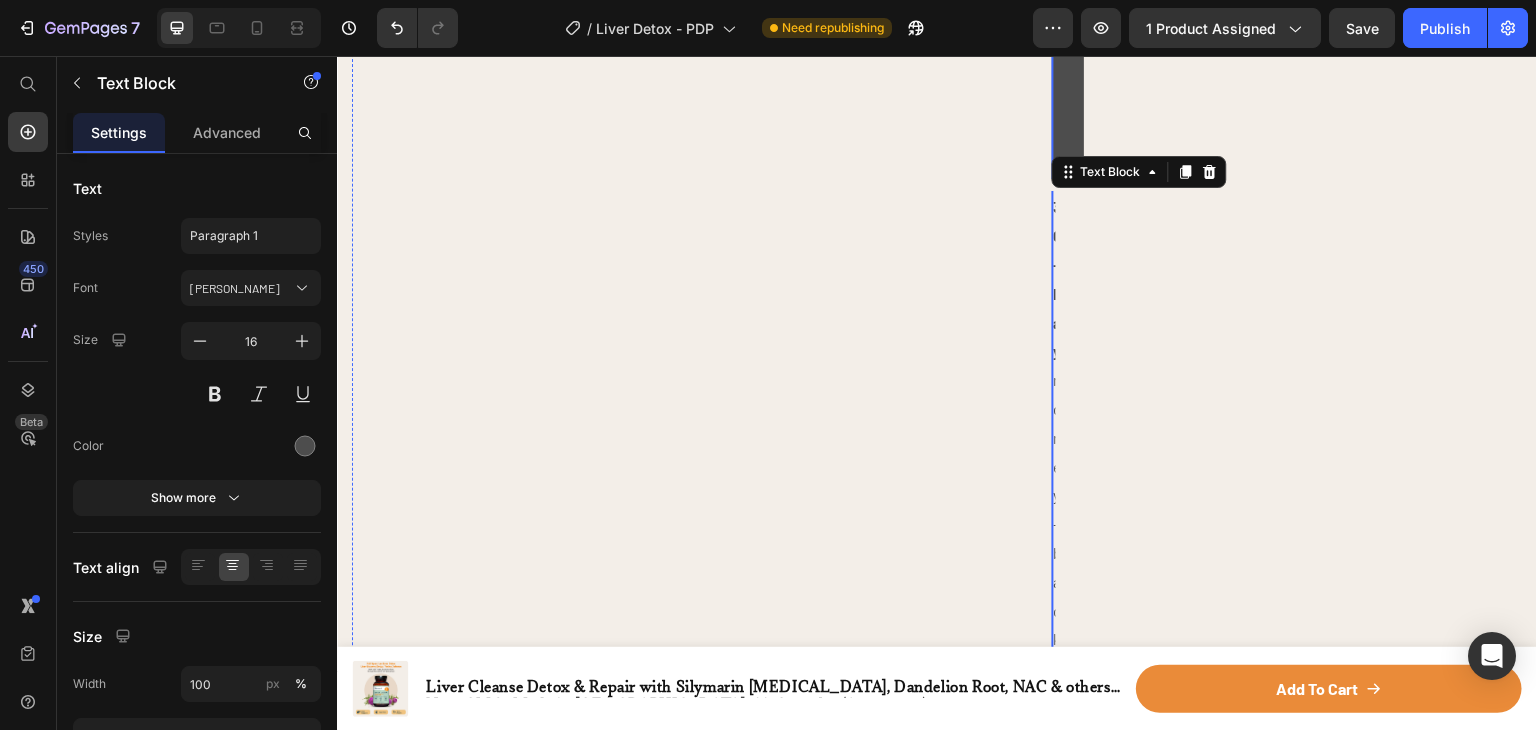 click on "Try Facime Now" at bounding box center [1068, 109] 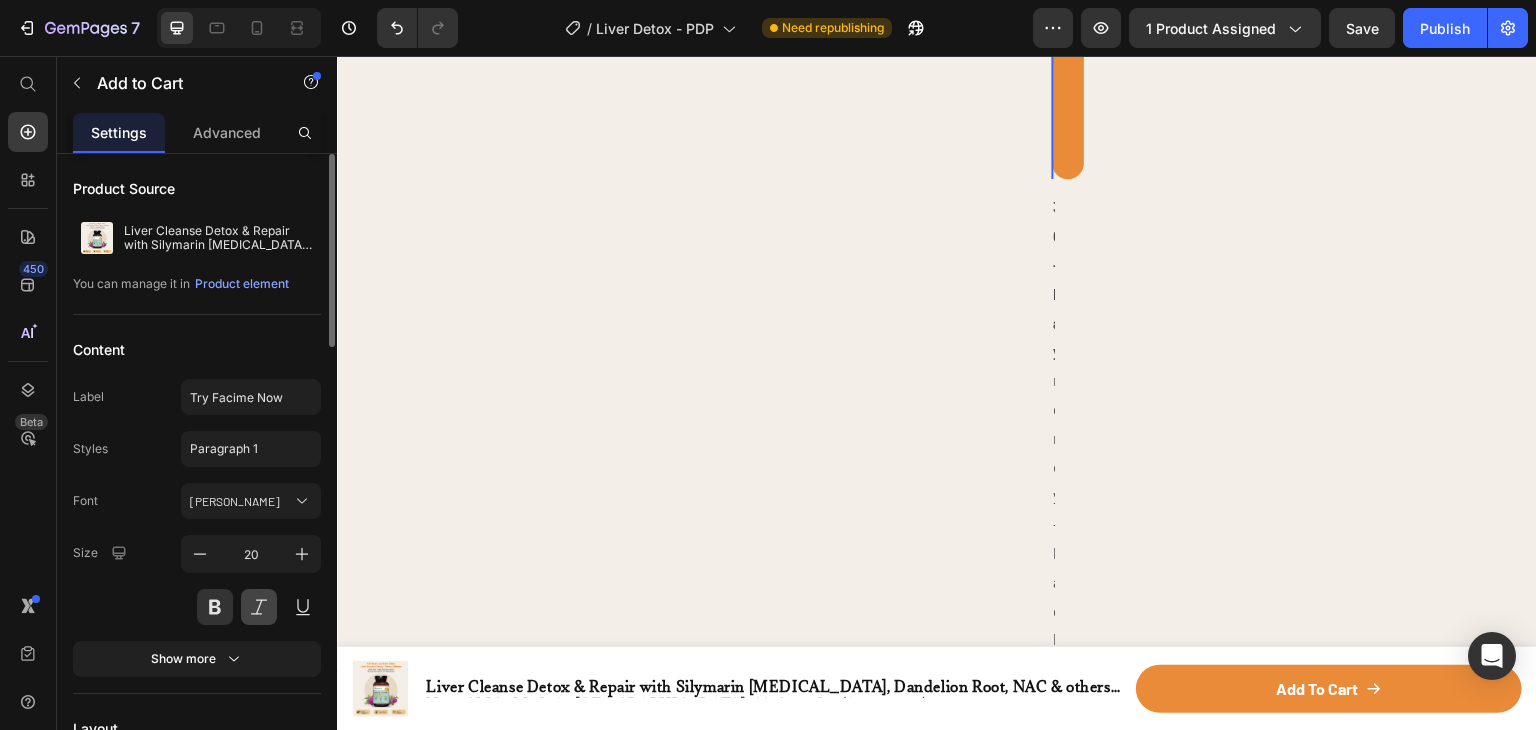 scroll, scrollTop: 100, scrollLeft: 0, axis: vertical 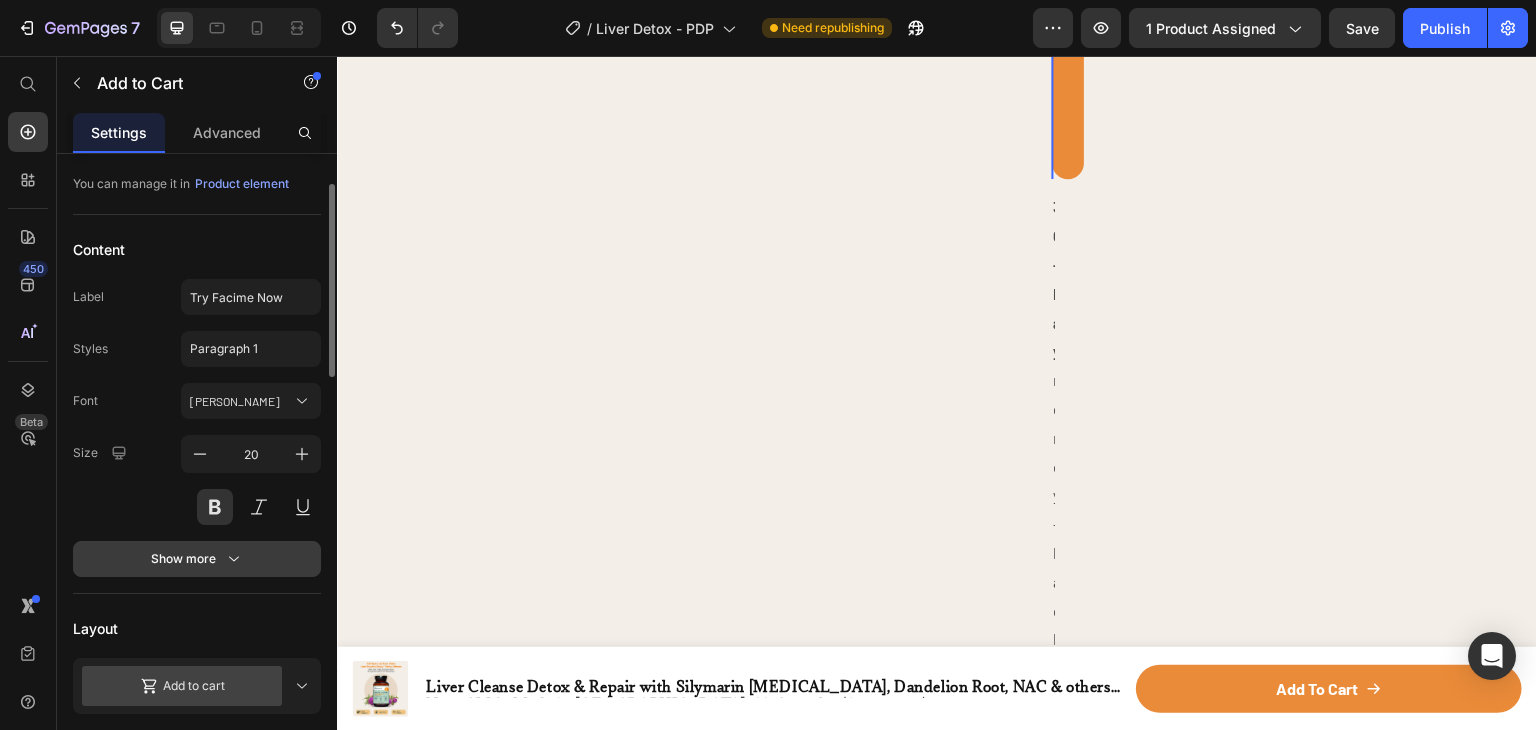 click on "Show more" at bounding box center [197, 559] 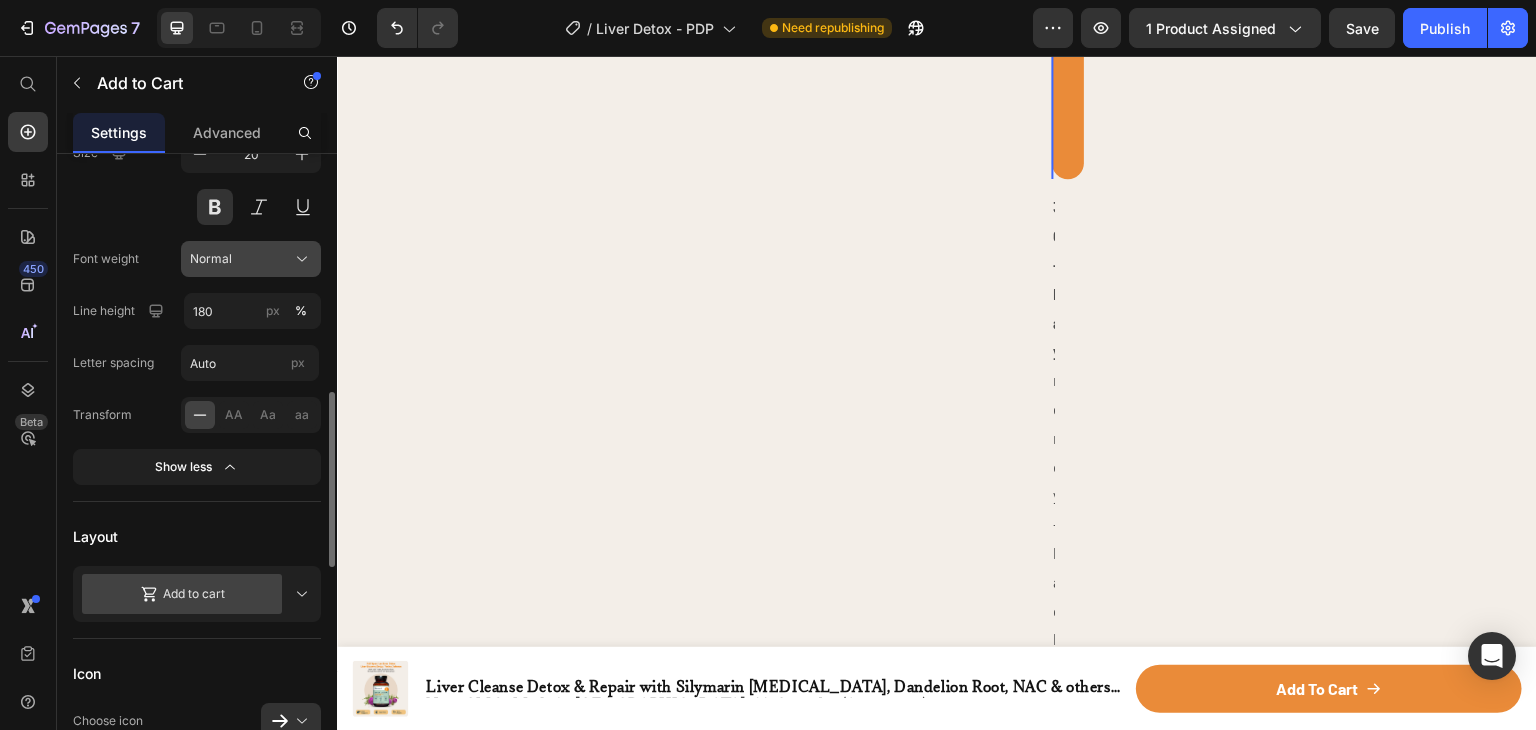 scroll, scrollTop: 500, scrollLeft: 0, axis: vertical 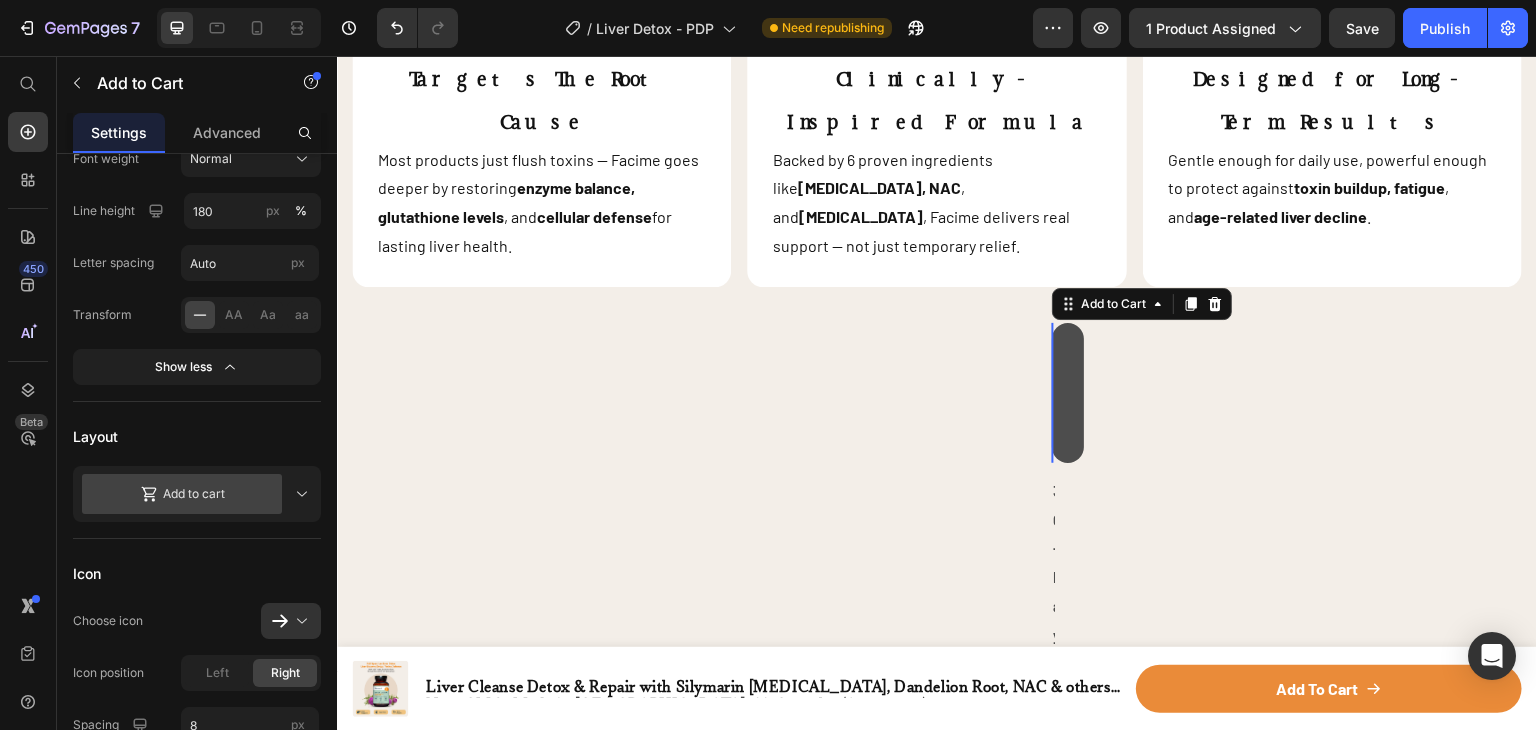 click on "Try Facime Now" at bounding box center (1068, 393) 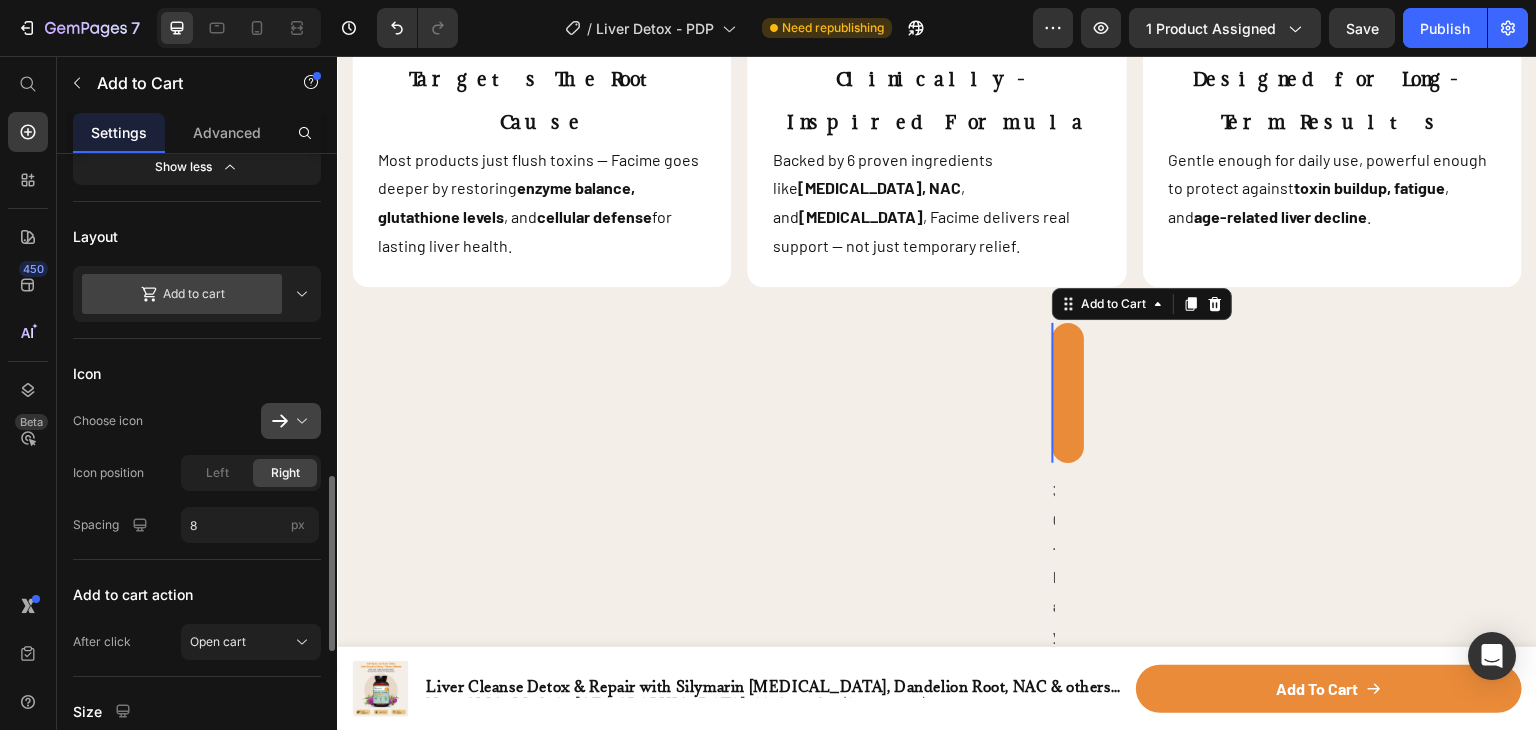 scroll, scrollTop: 800, scrollLeft: 0, axis: vertical 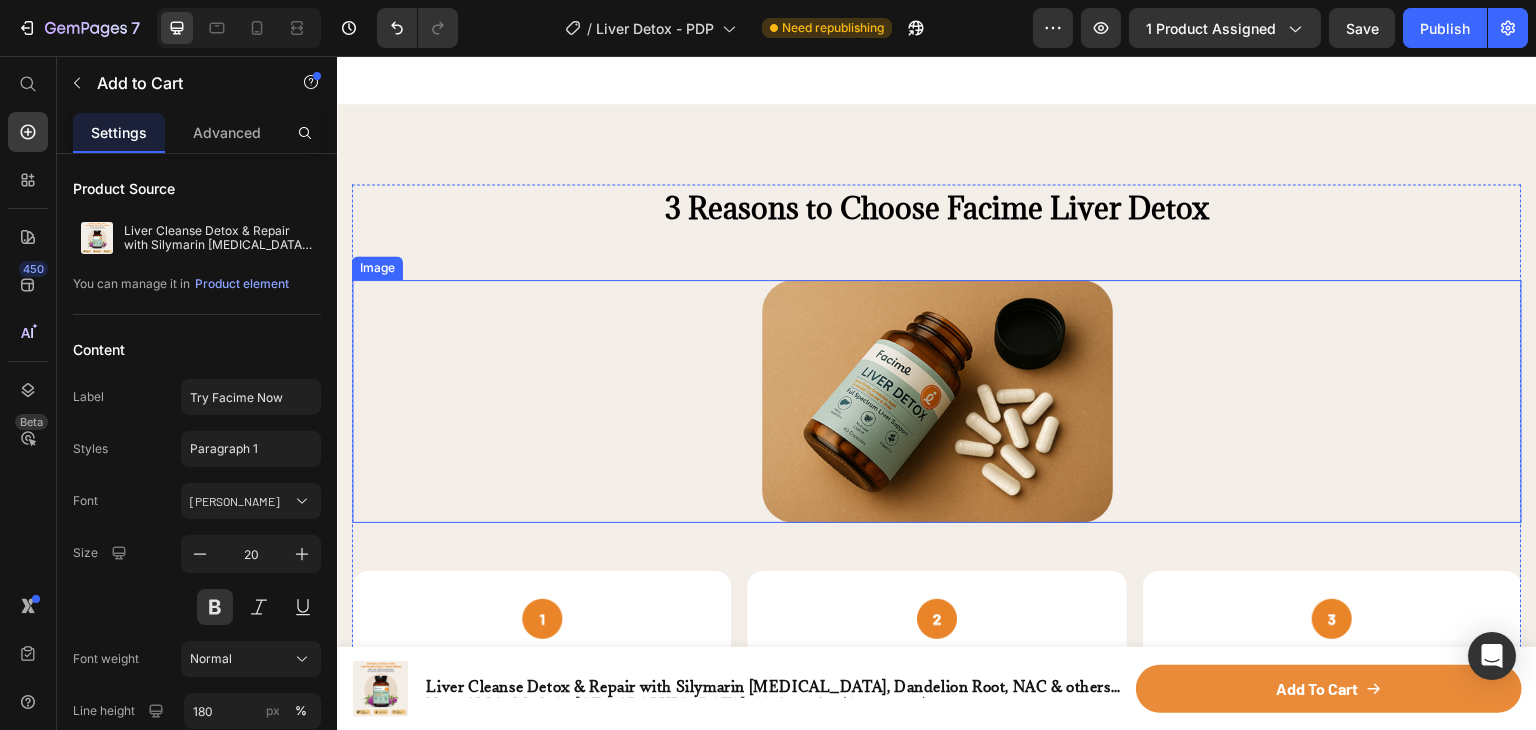 click at bounding box center (937, 401) 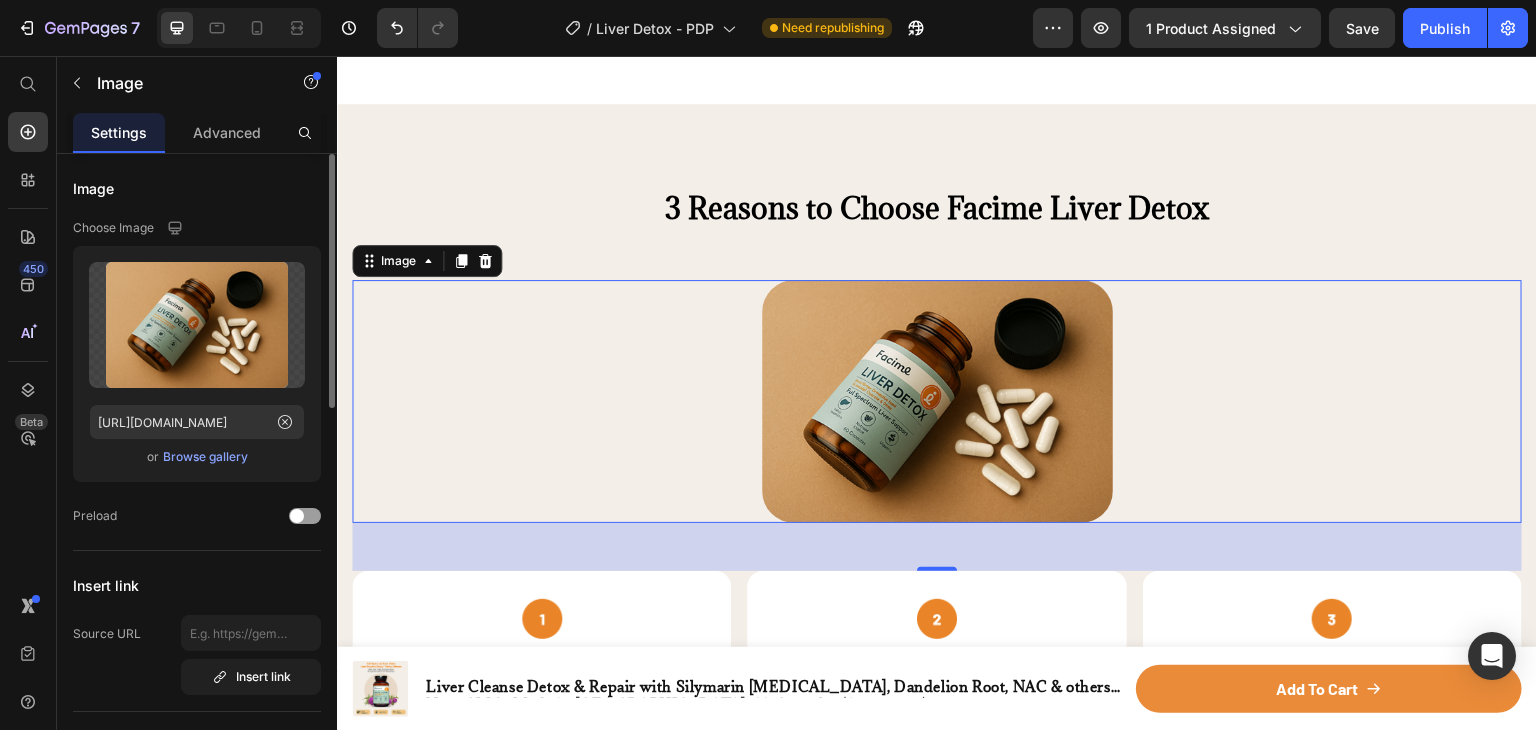 click on "Browse gallery" at bounding box center [205, 457] 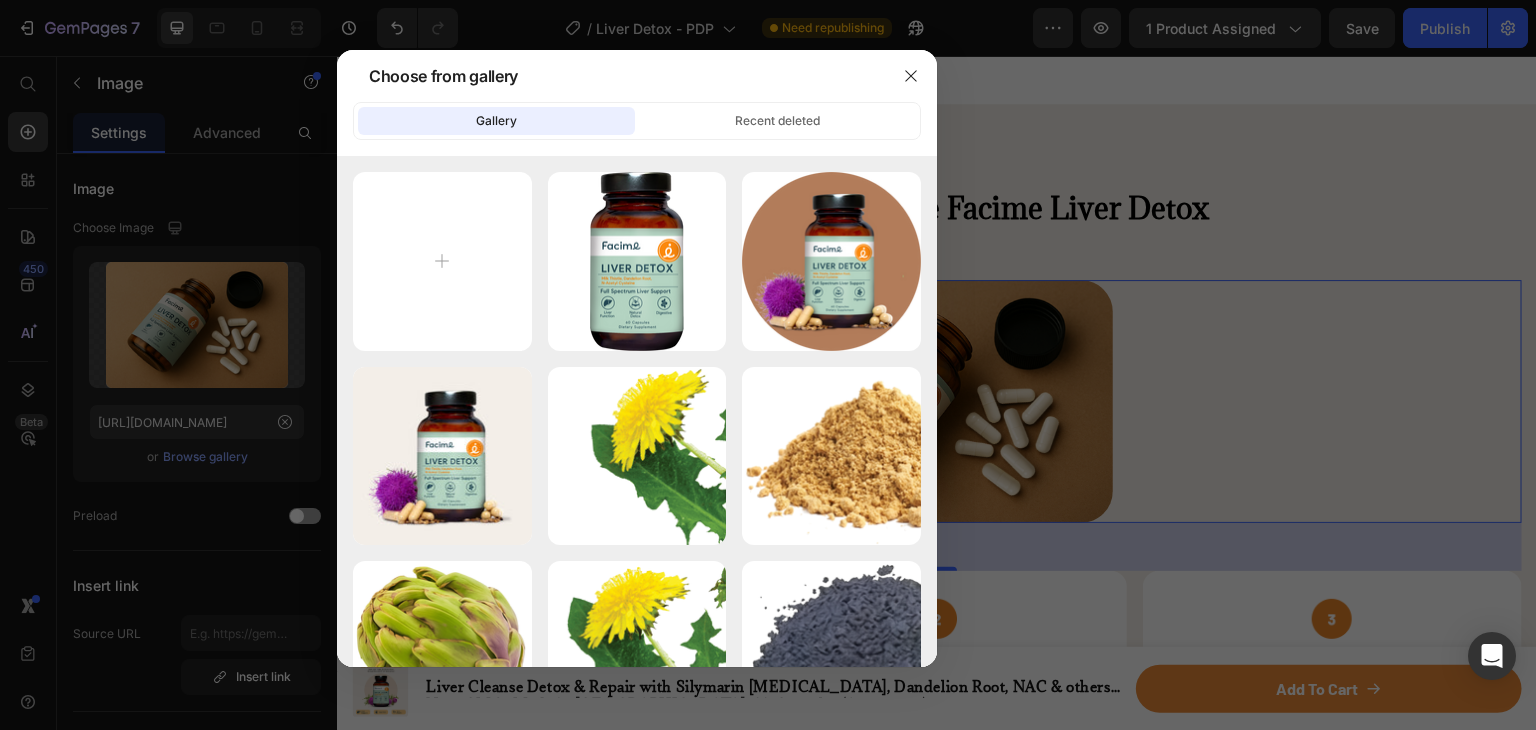 click on "Gallery" 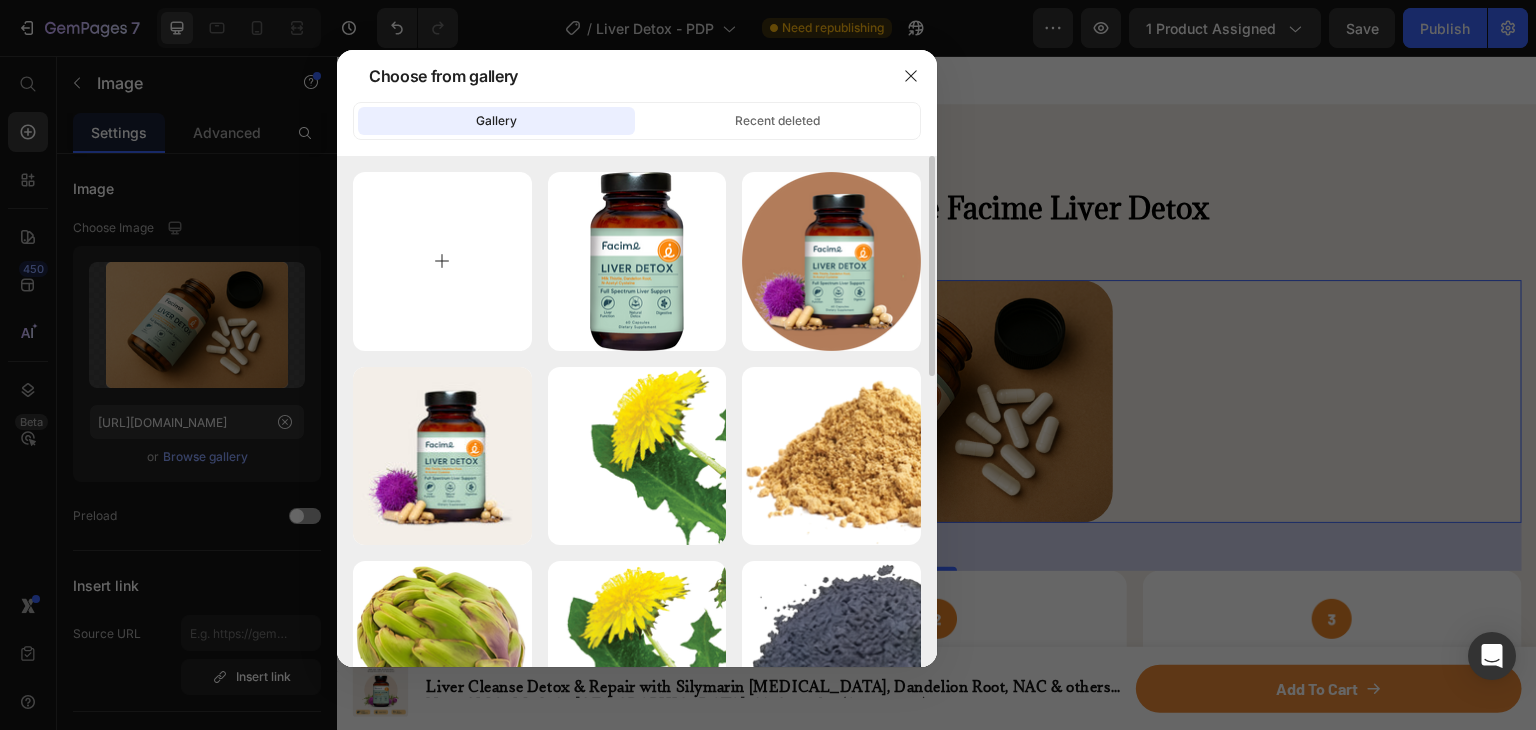 click at bounding box center (442, 261) 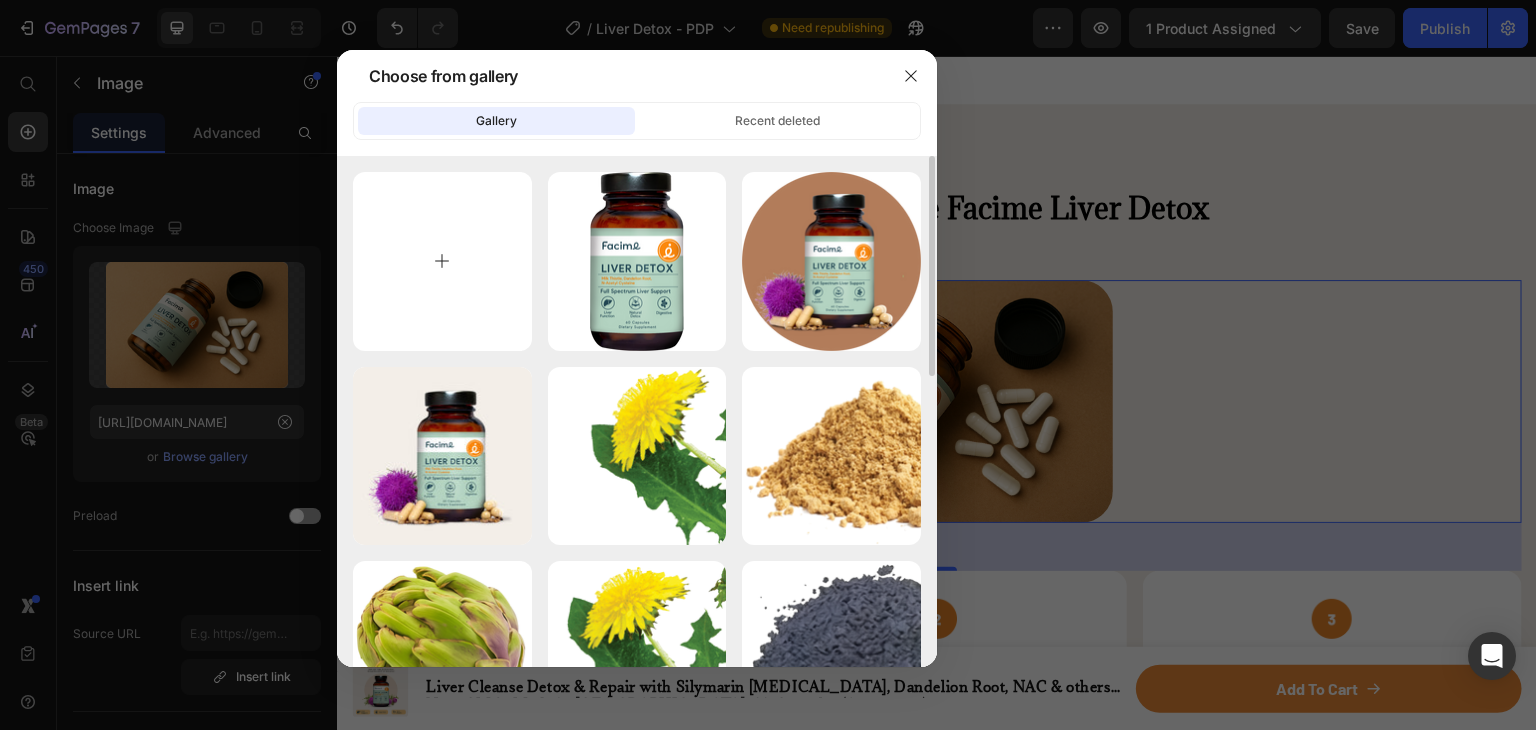 type on "C:\fakepath\ChatGPT Image 15_45_33 10 thg 7, 2025.png" 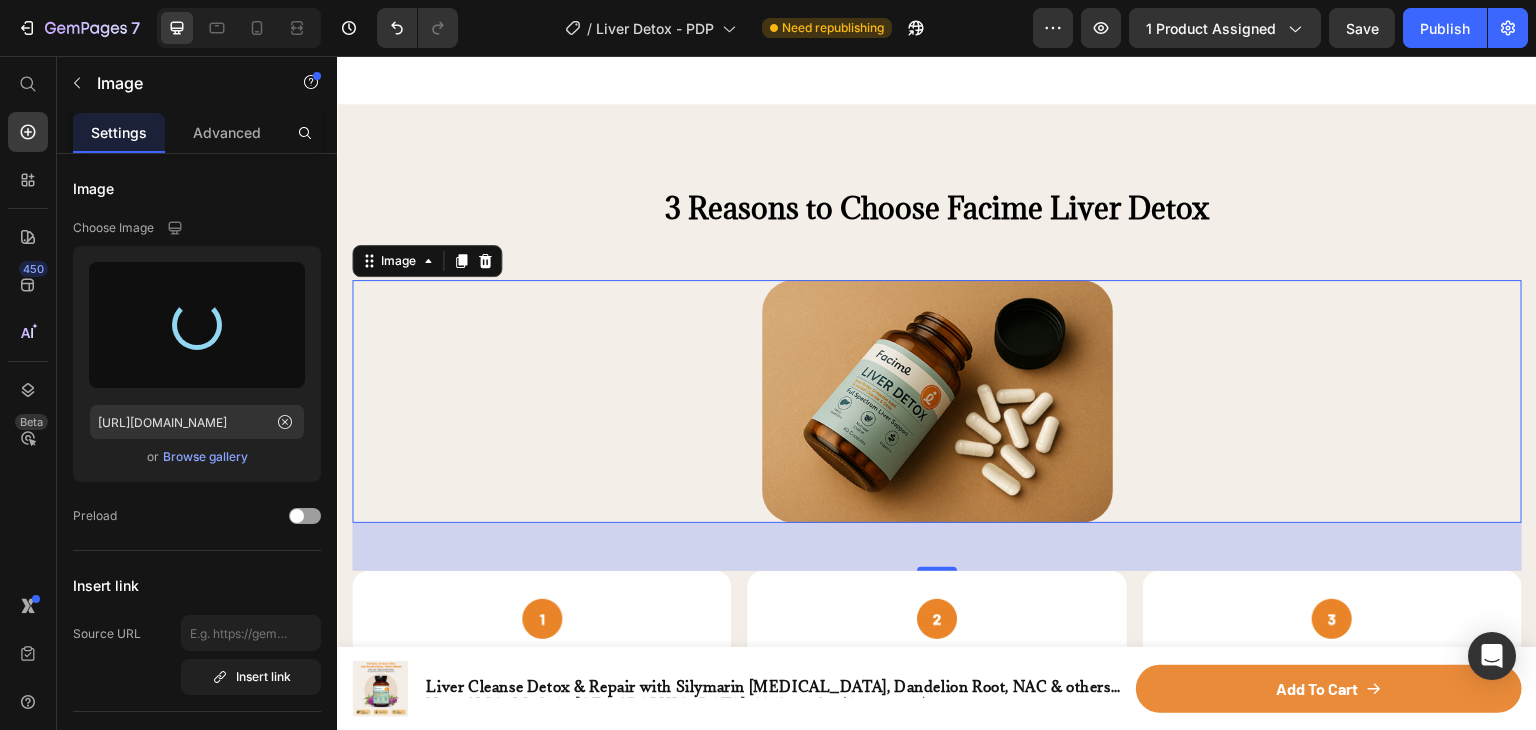 type on "[URL][DOMAIN_NAME]" 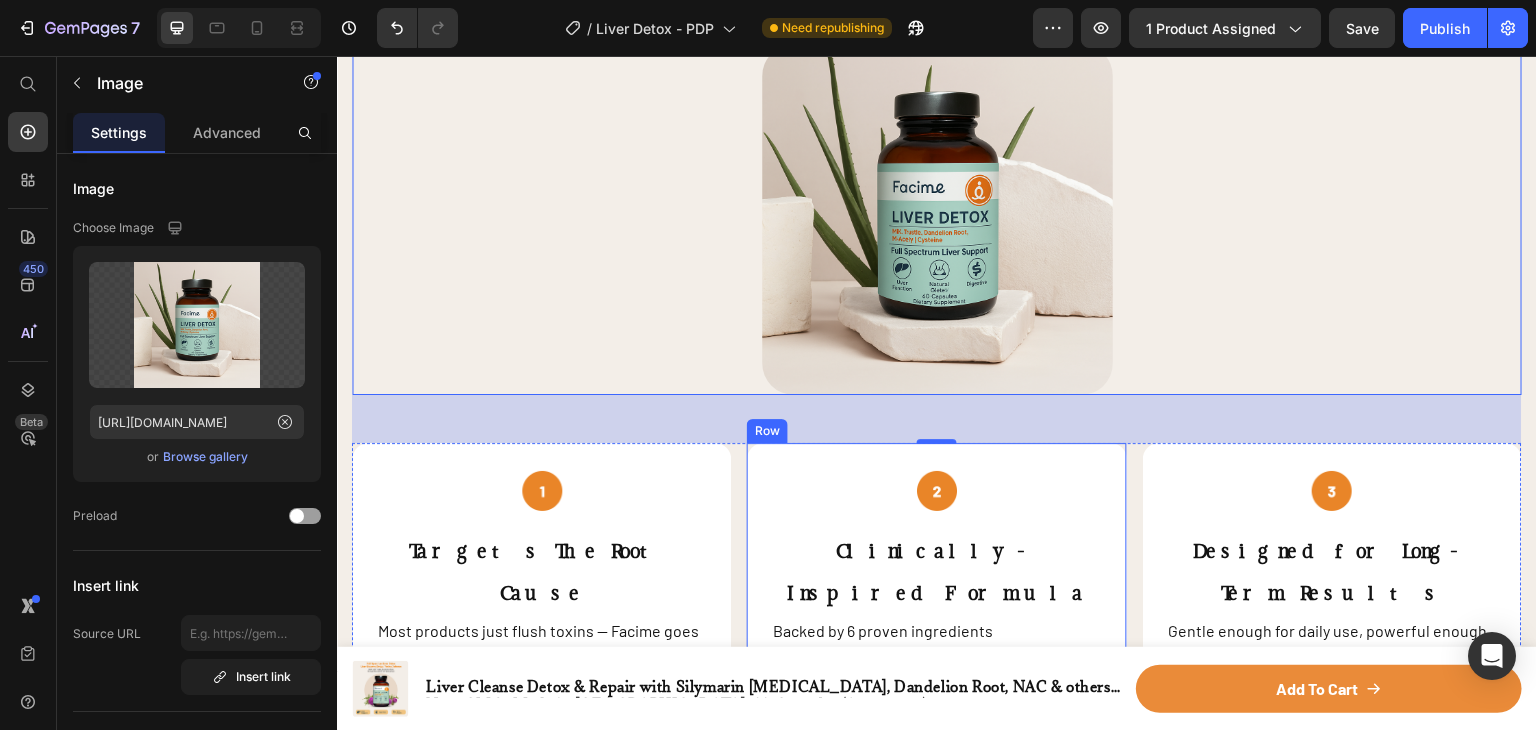 scroll, scrollTop: 5488, scrollLeft: 0, axis: vertical 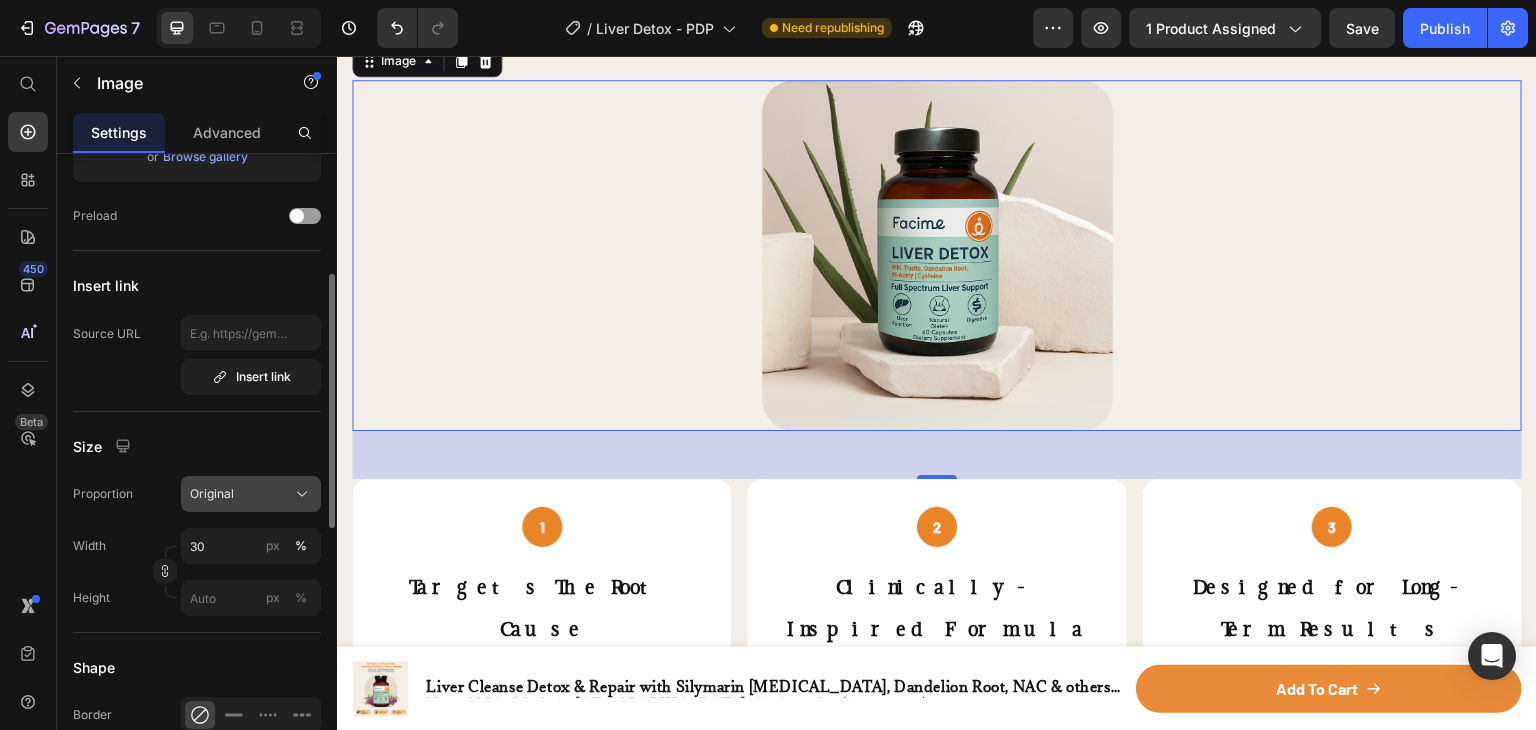 click on "Original" 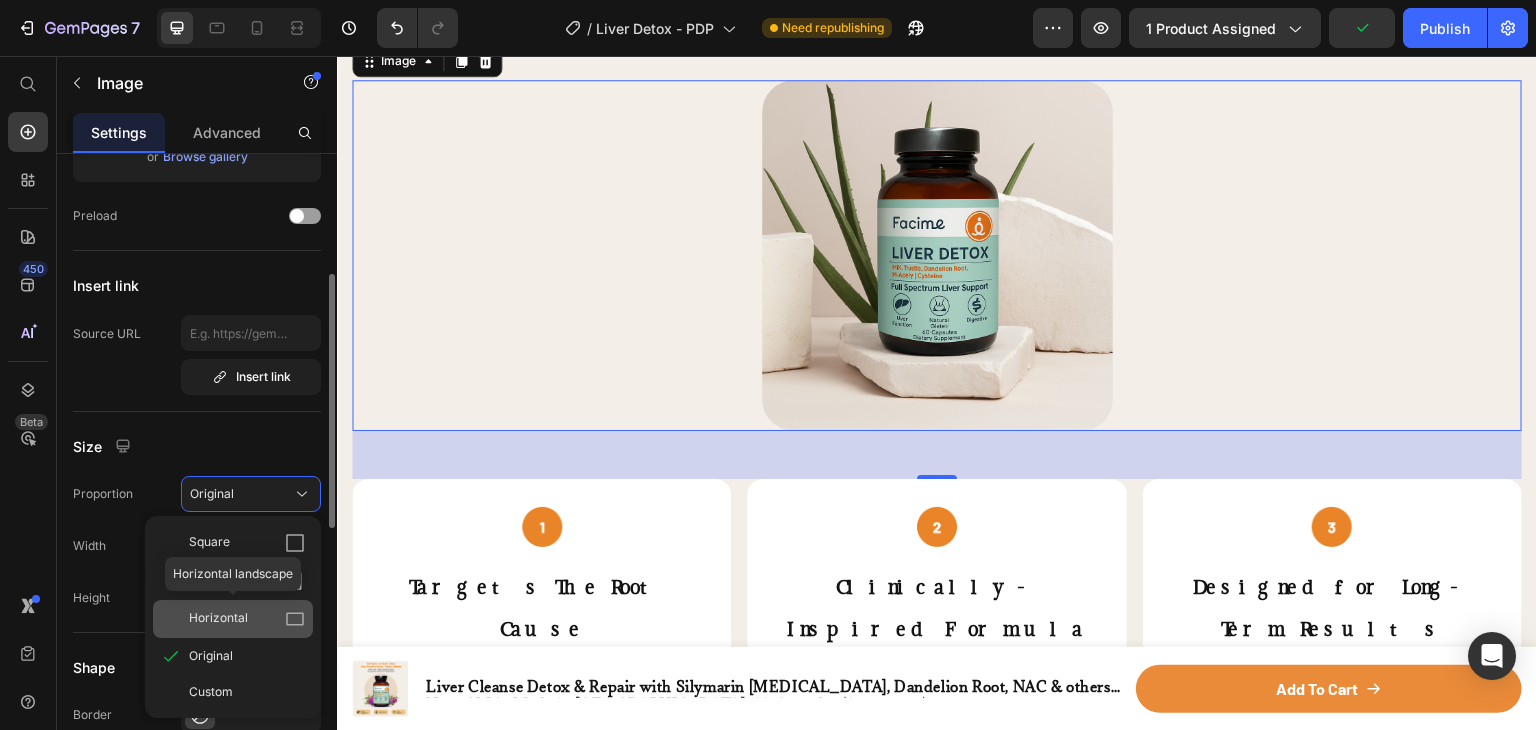 click on "Horizontal" 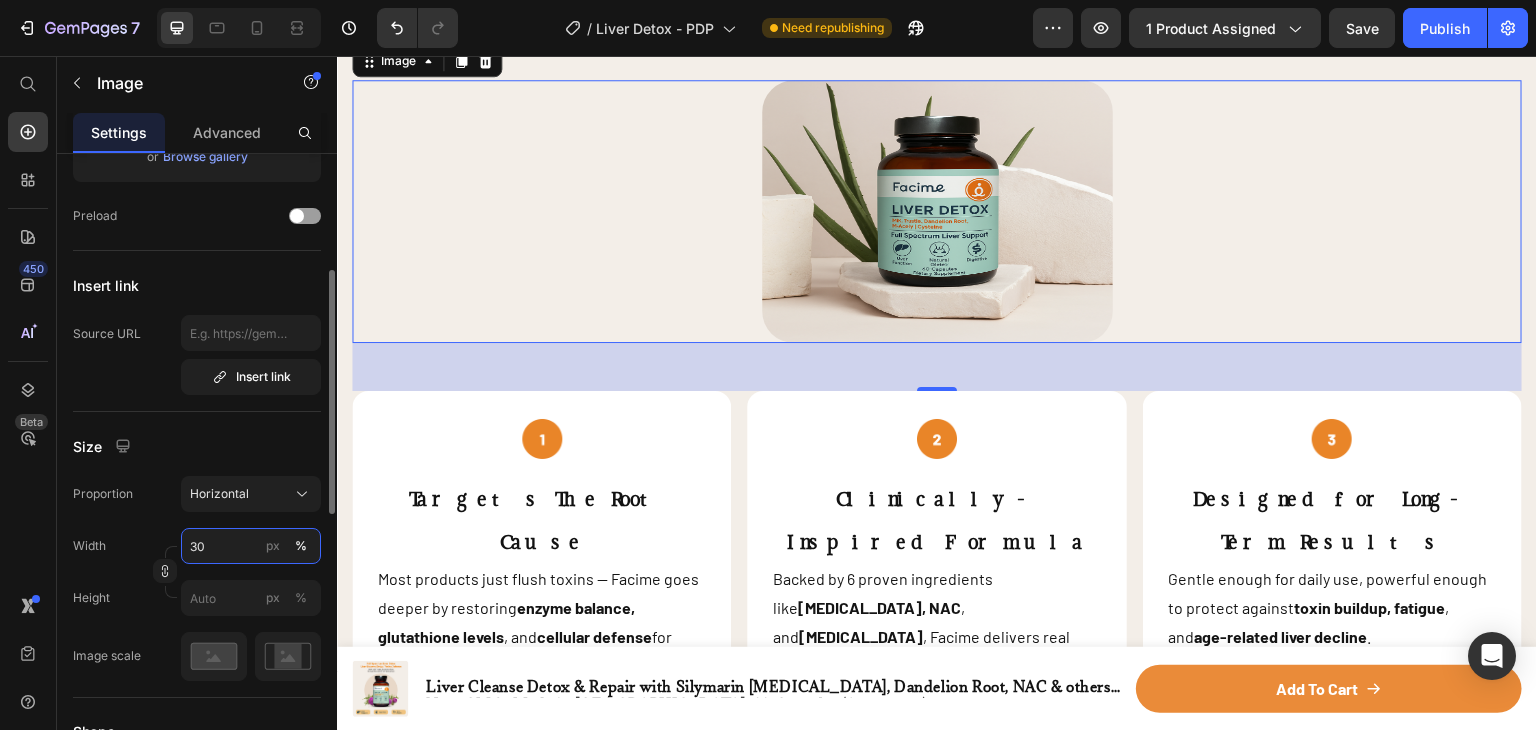 type on "30" 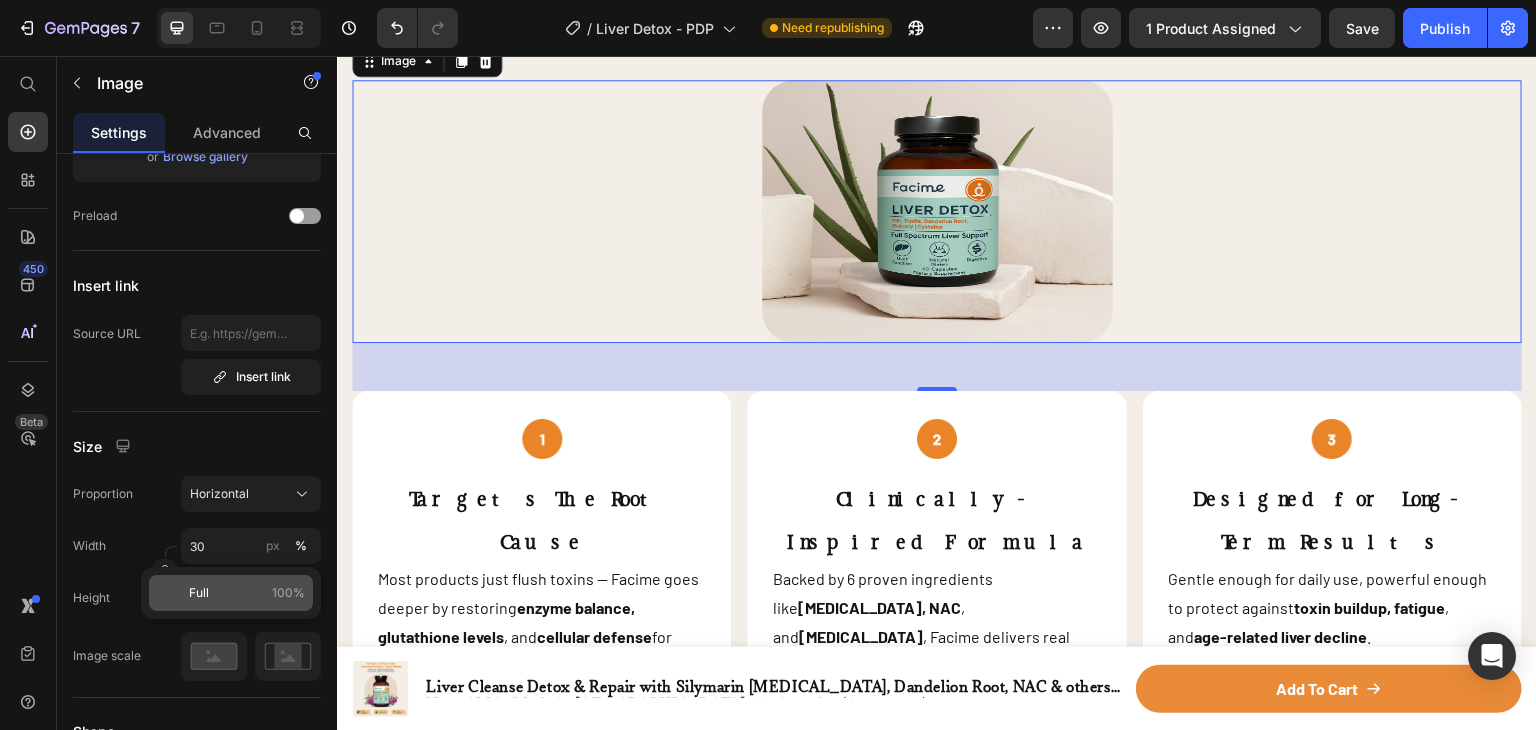 click on "Full" at bounding box center (199, 593) 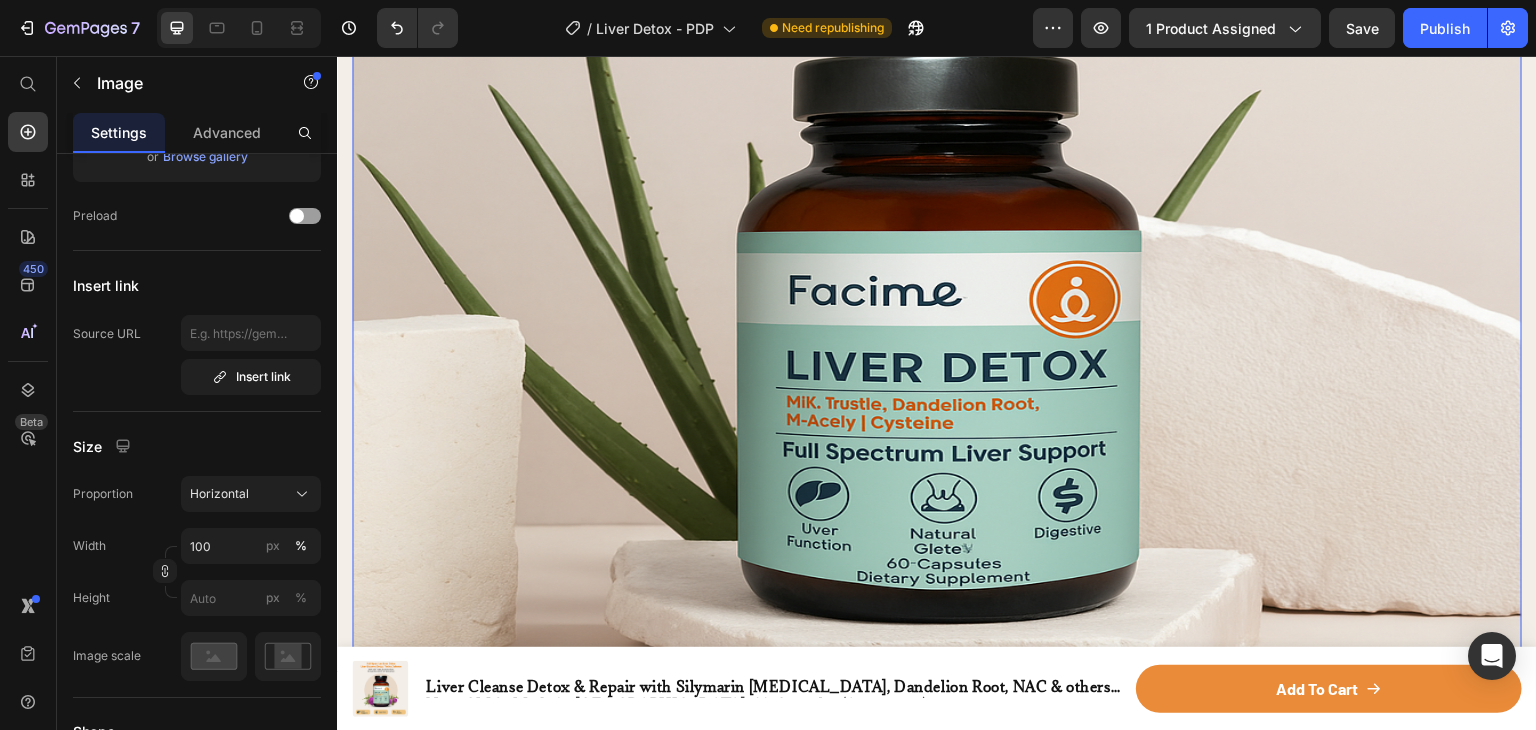 scroll, scrollTop: 5588, scrollLeft: 0, axis: vertical 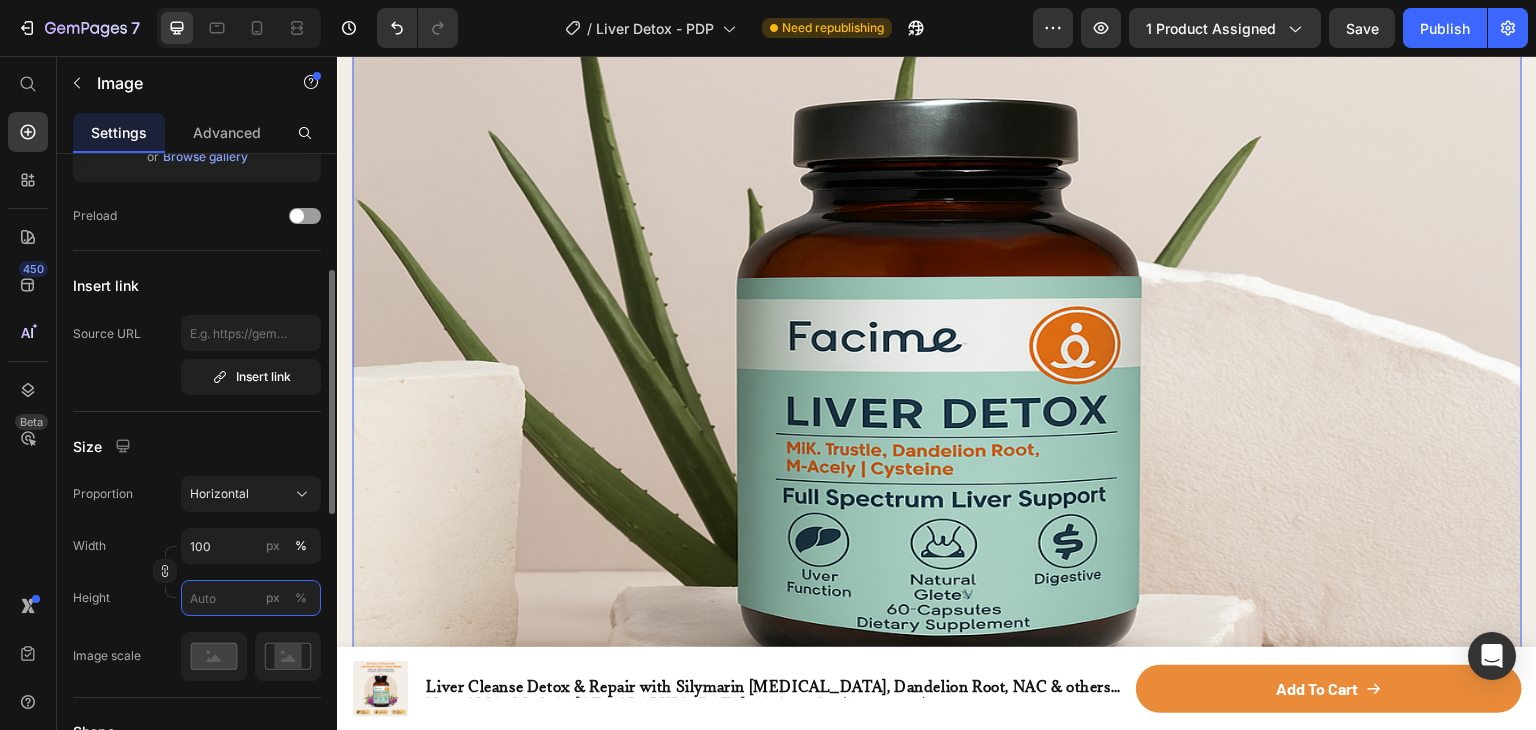 click on "px %" at bounding box center [251, 598] 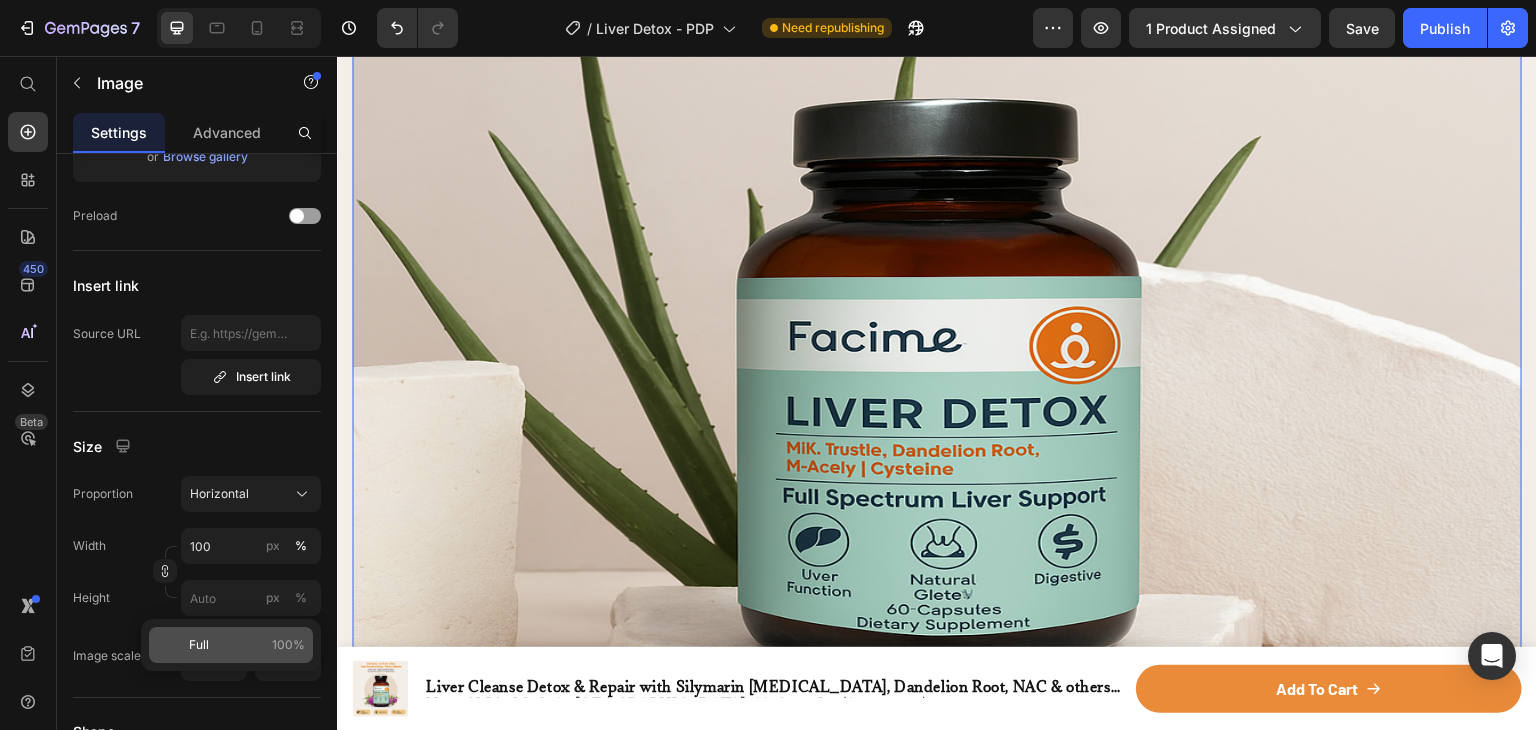 click on "Full" at bounding box center (199, 645) 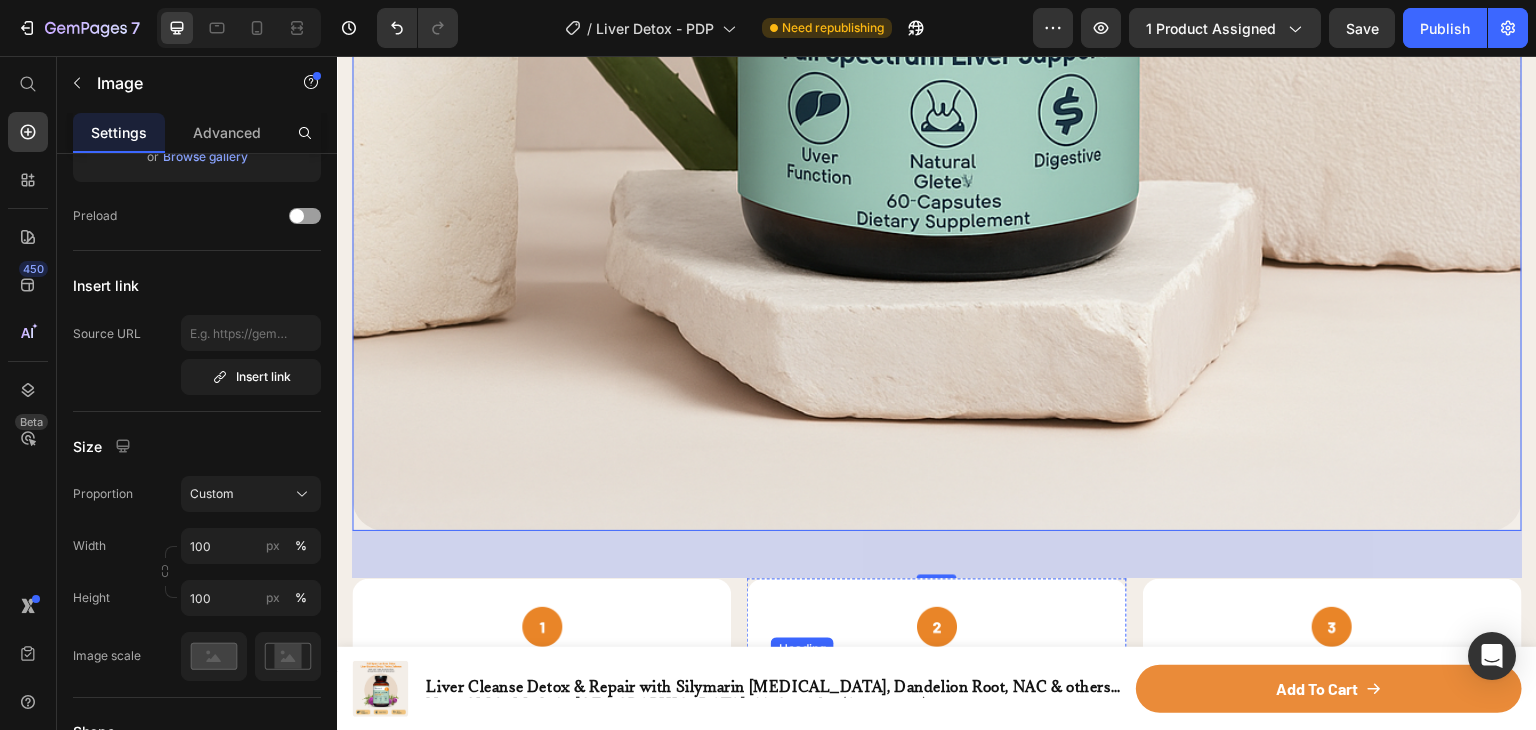 scroll, scrollTop: 6388, scrollLeft: 0, axis: vertical 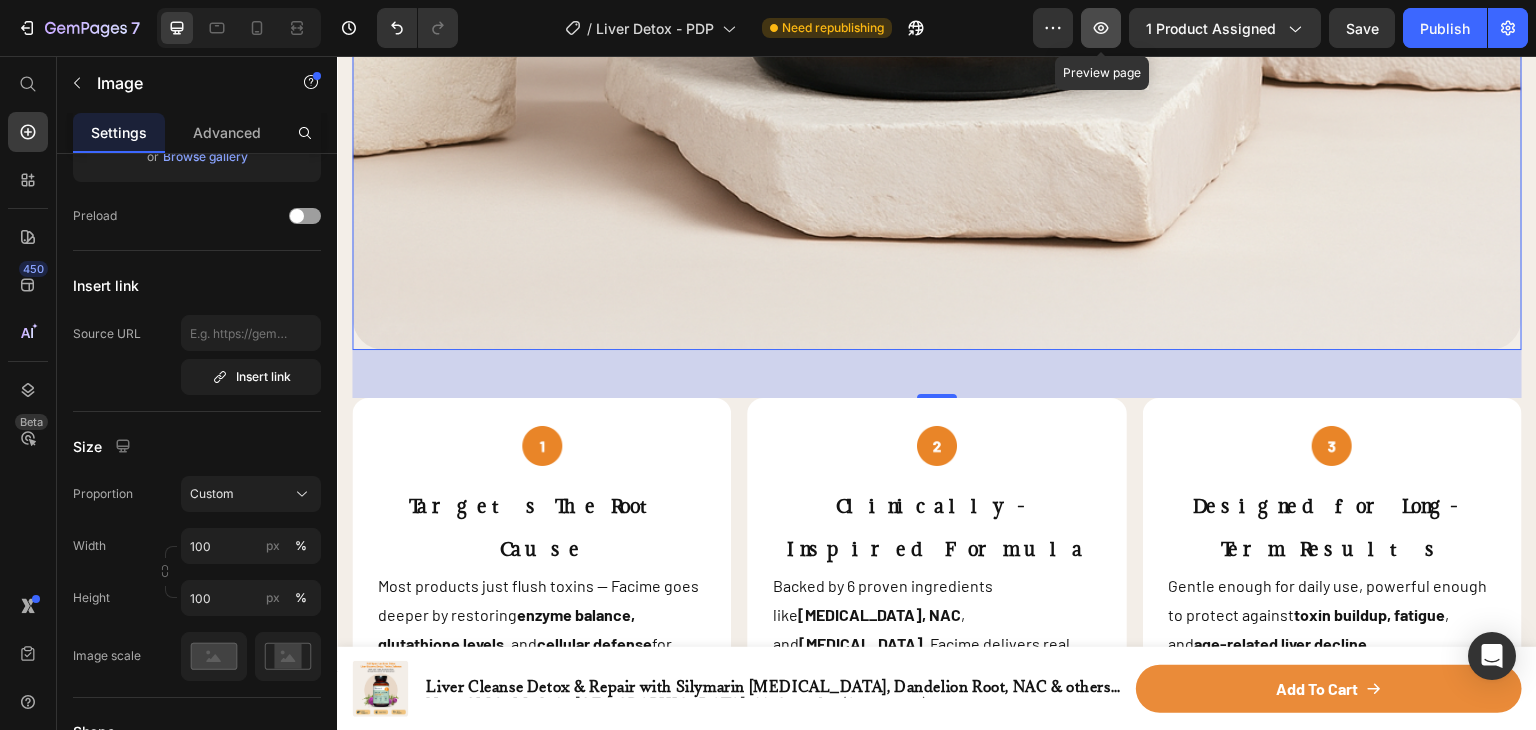click 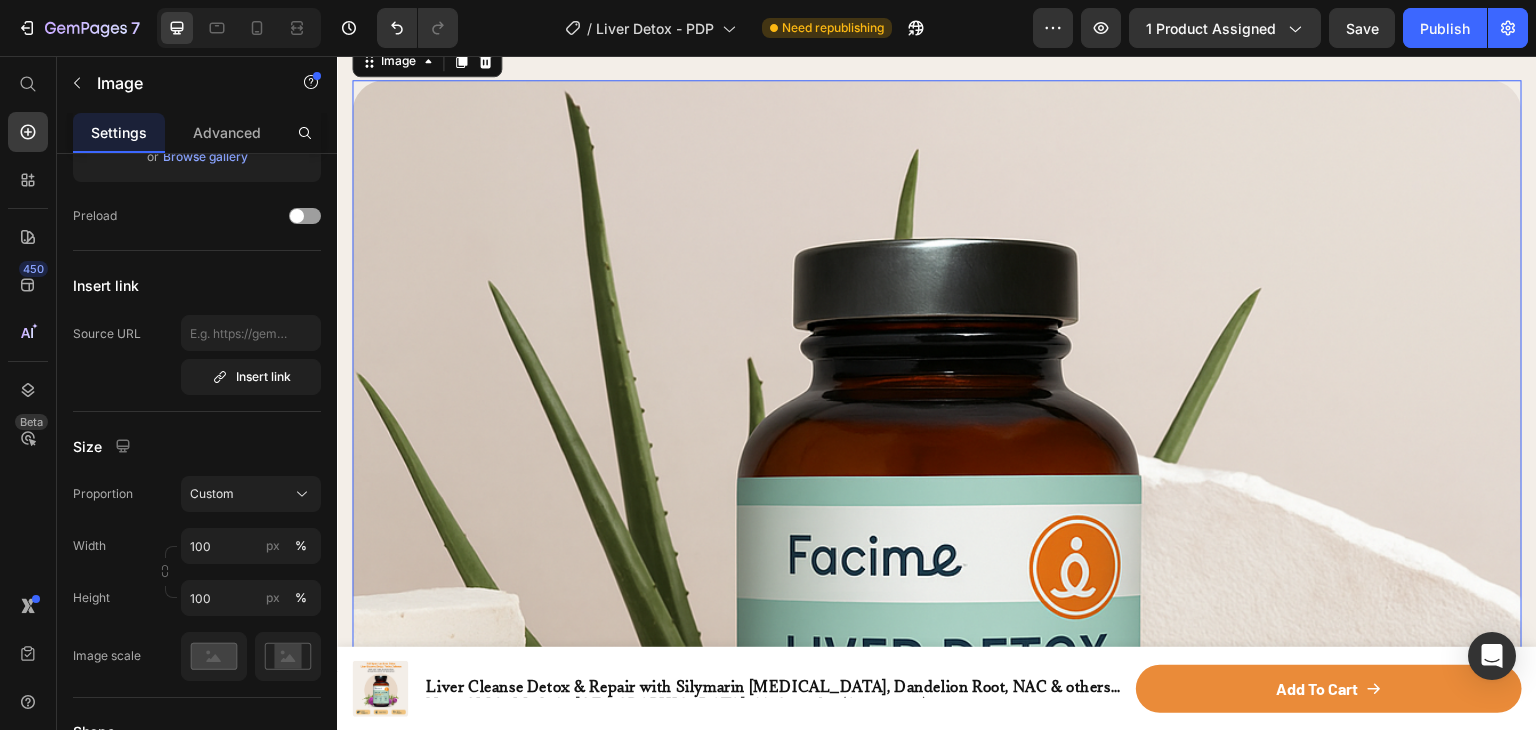 scroll, scrollTop: 5288, scrollLeft: 0, axis: vertical 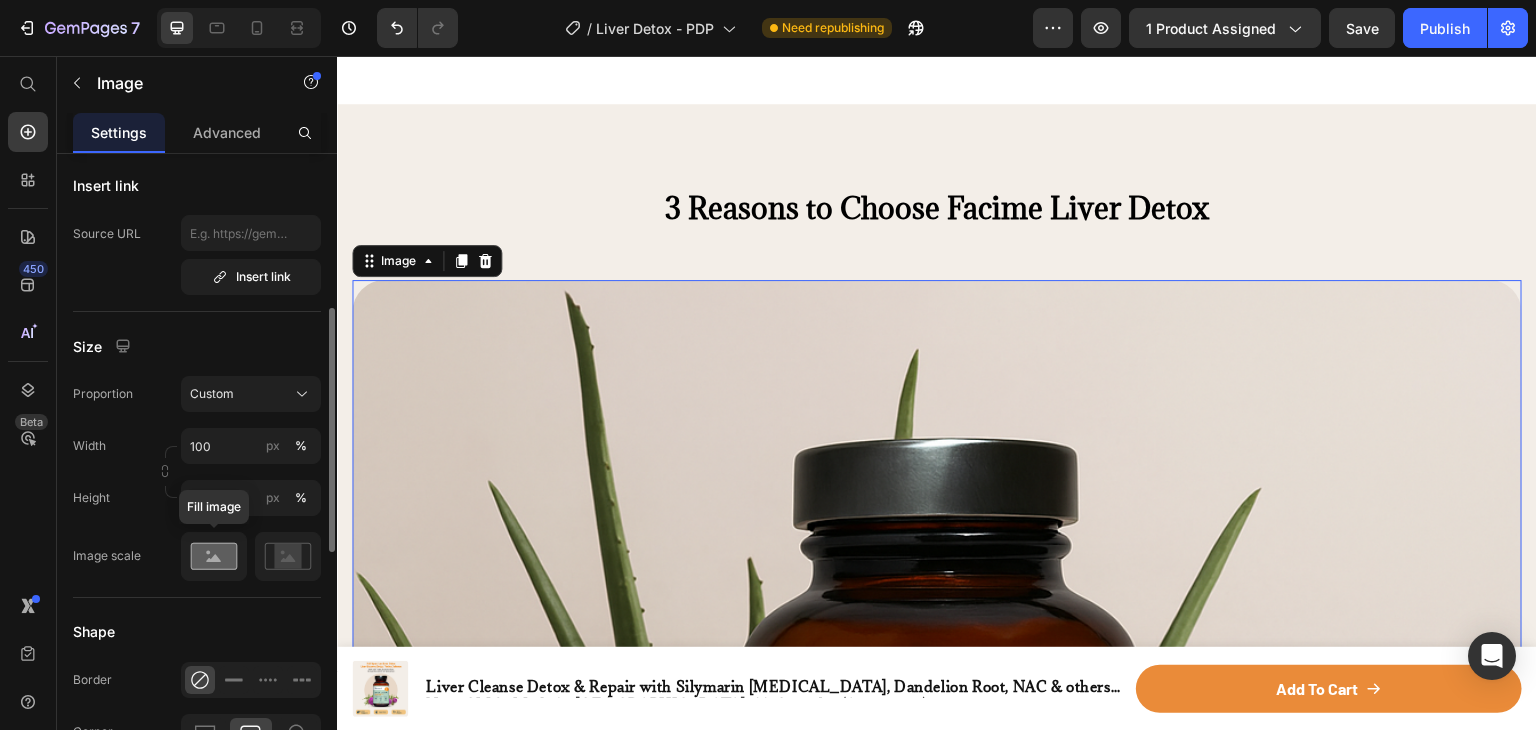 click 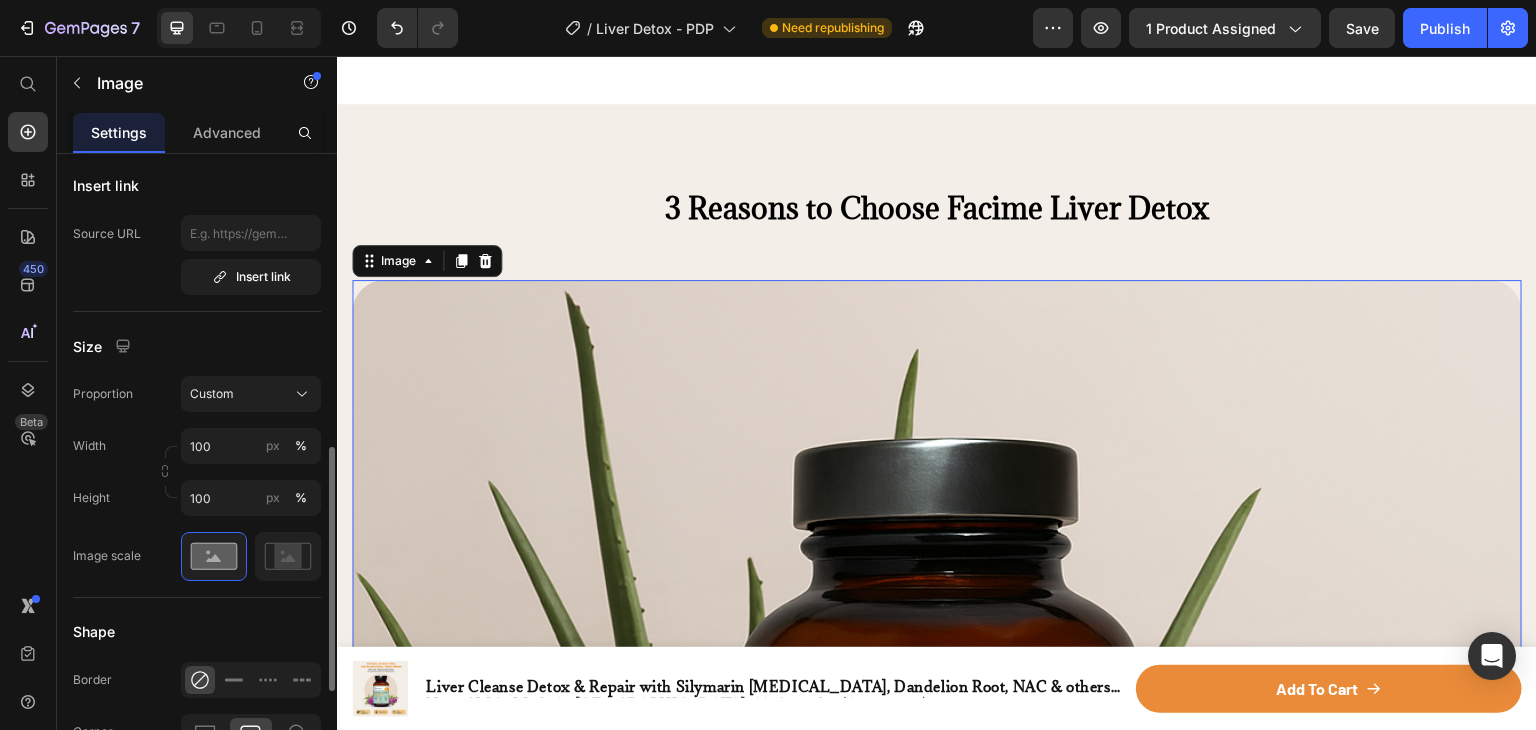 scroll, scrollTop: 600, scrollLeft: 0, axis: vertical 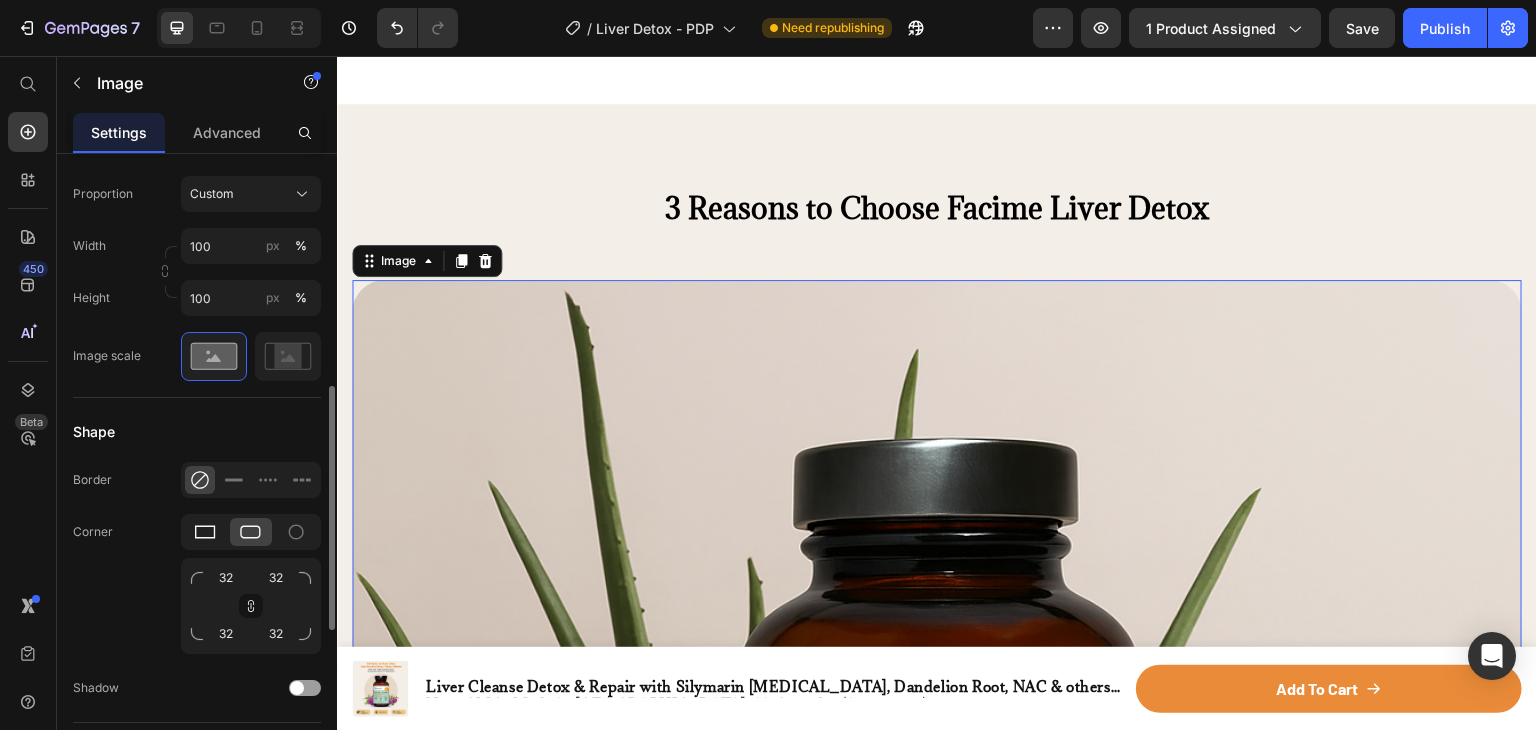 click 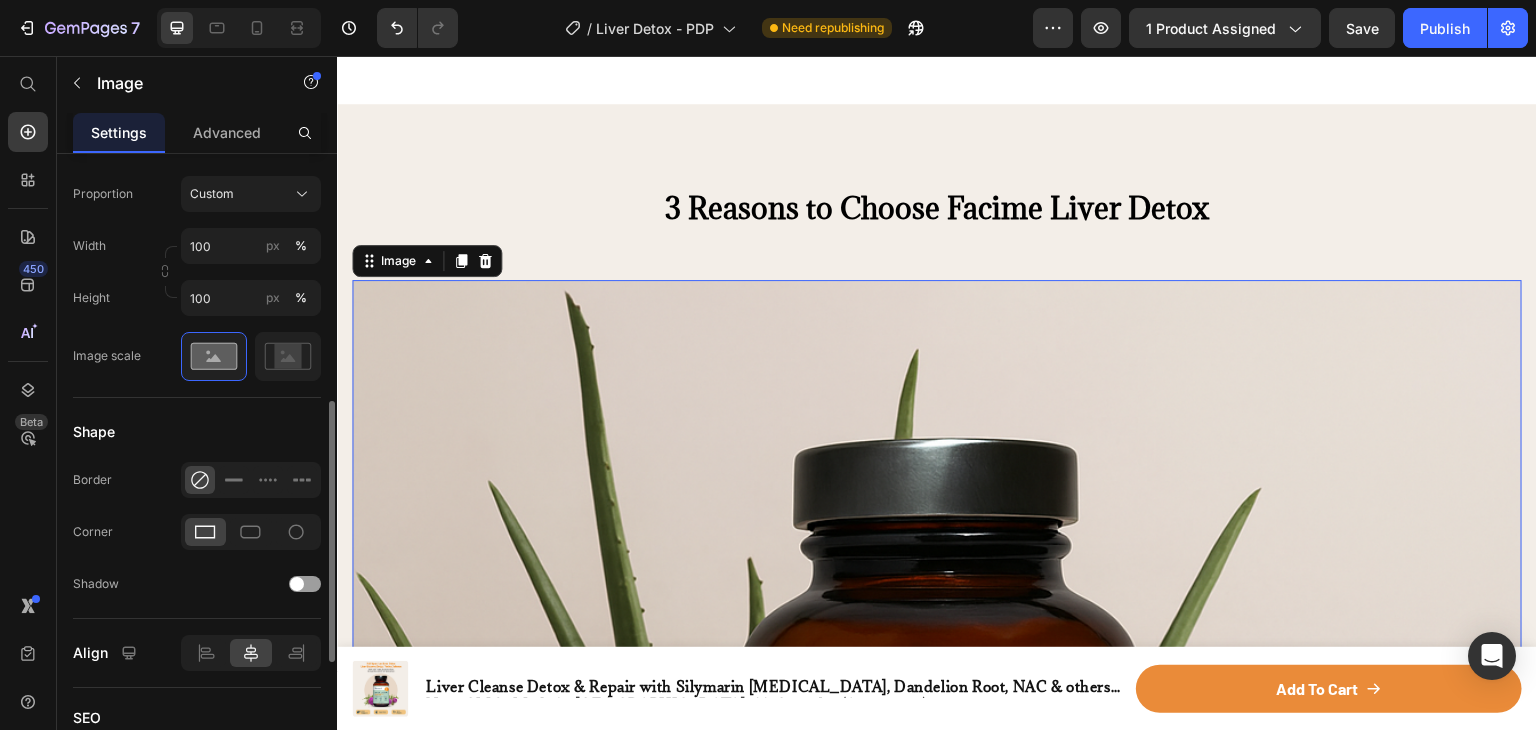 scroll, scrollTop: 500, scrollLeft: 0, axis: vertical 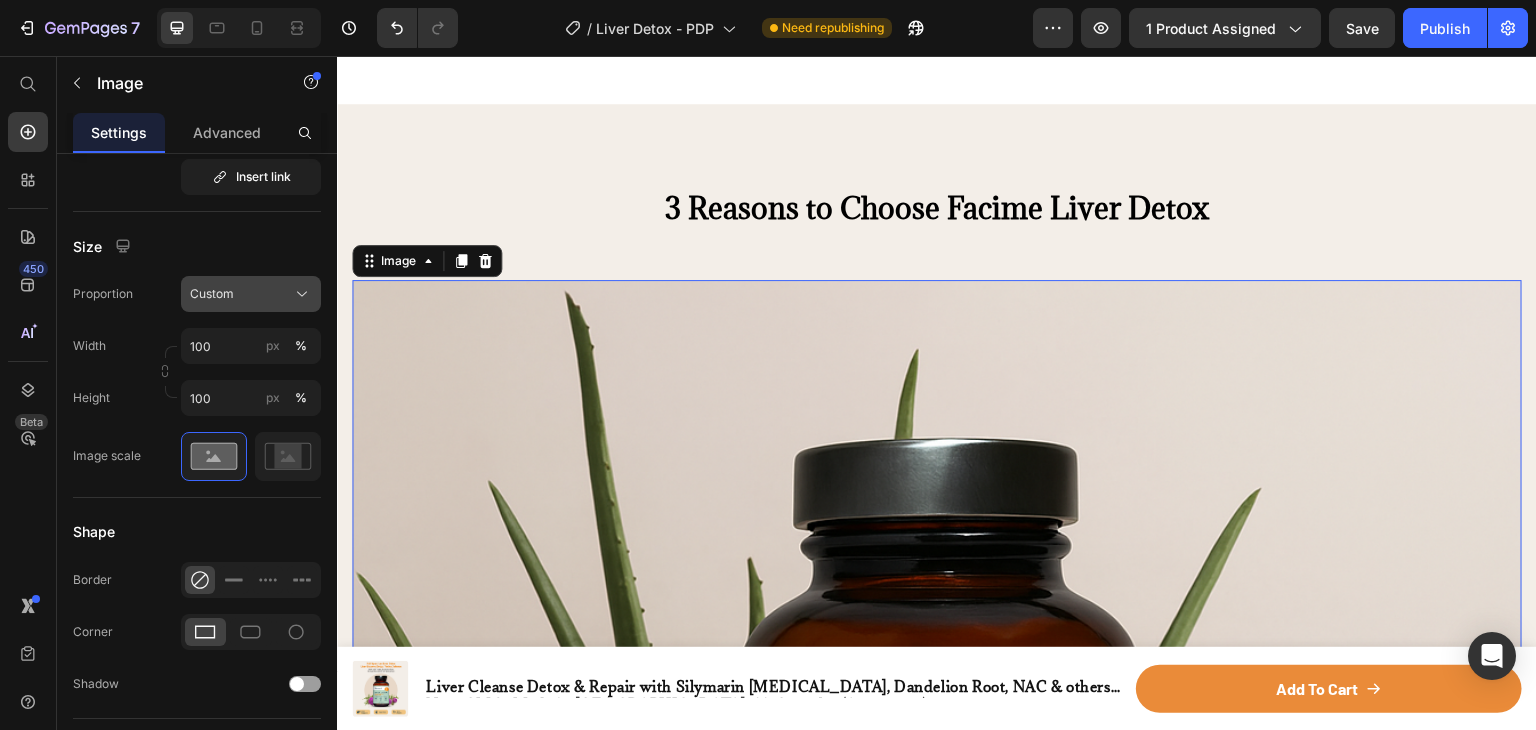 click 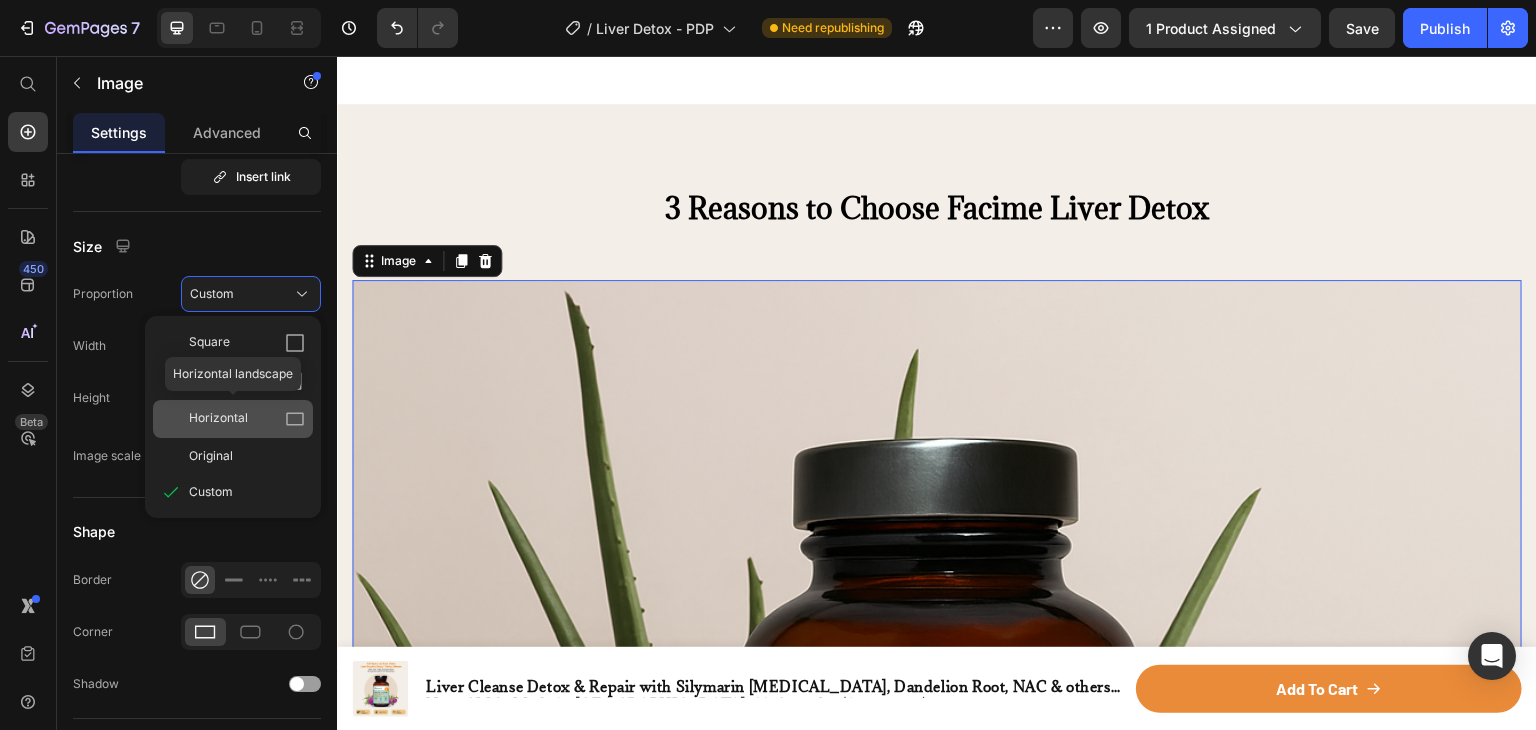 click on "Horizontal" 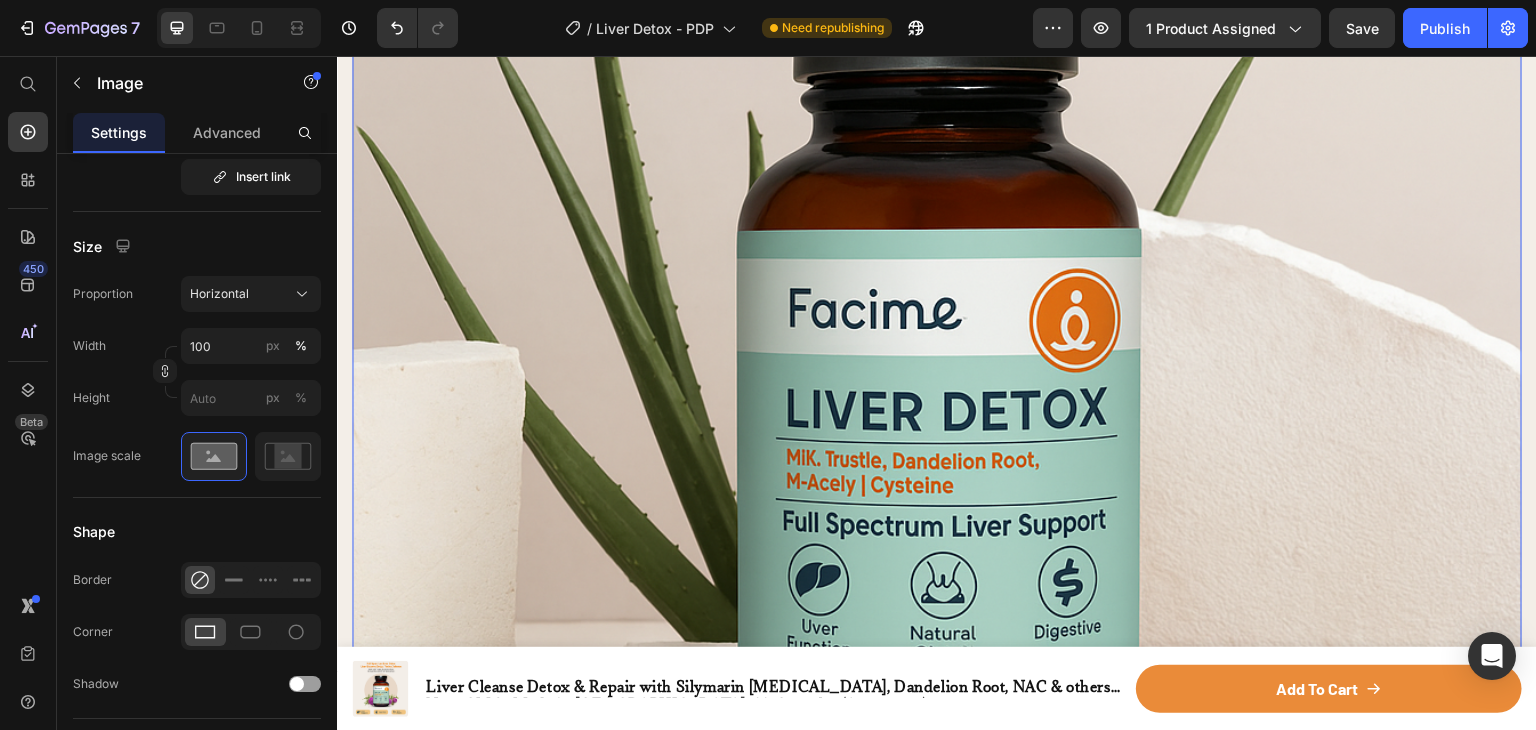 scroll, scrollTop: 6088, scrollLeft: 0, axis: vertical 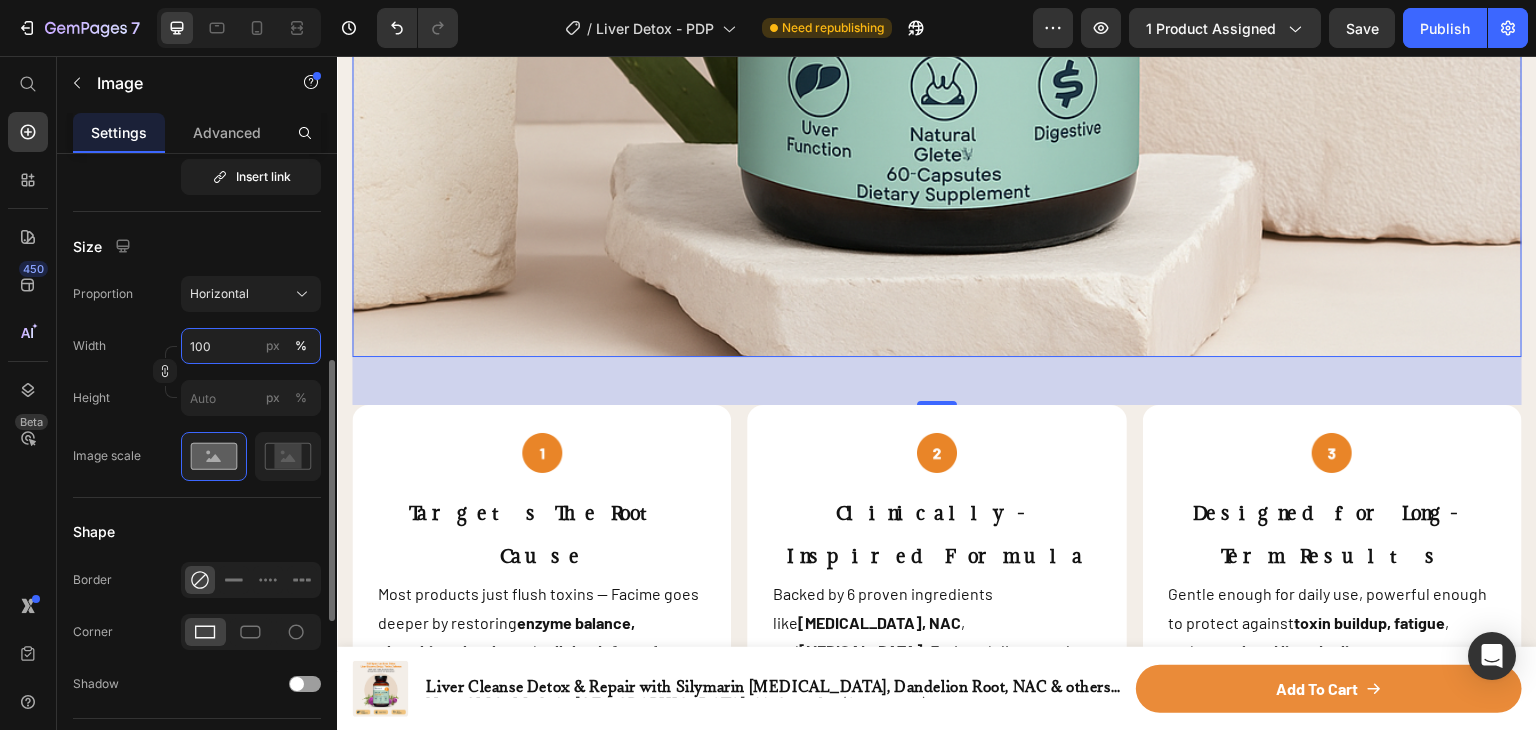 click on "100" at bounding box center (251, 346) 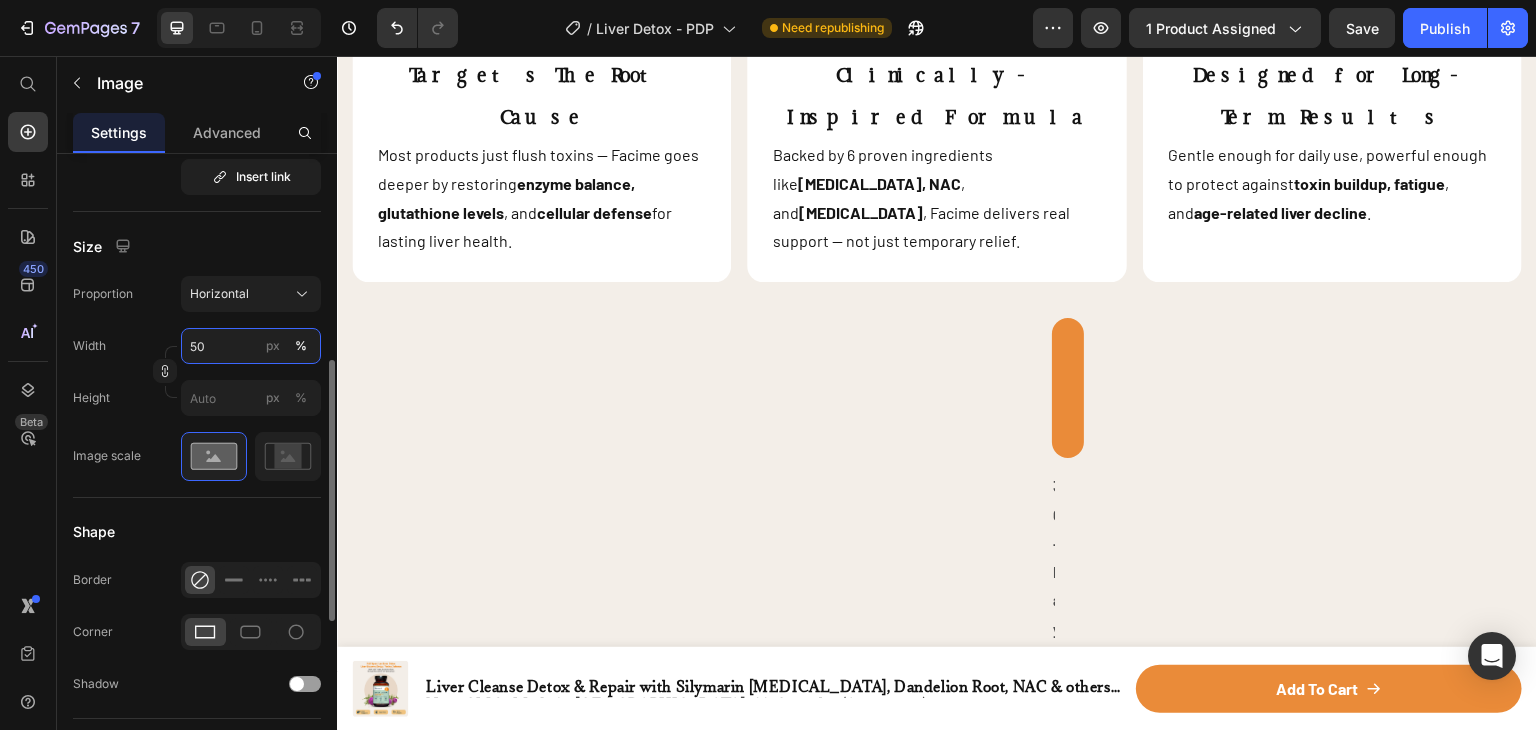 type on "50" 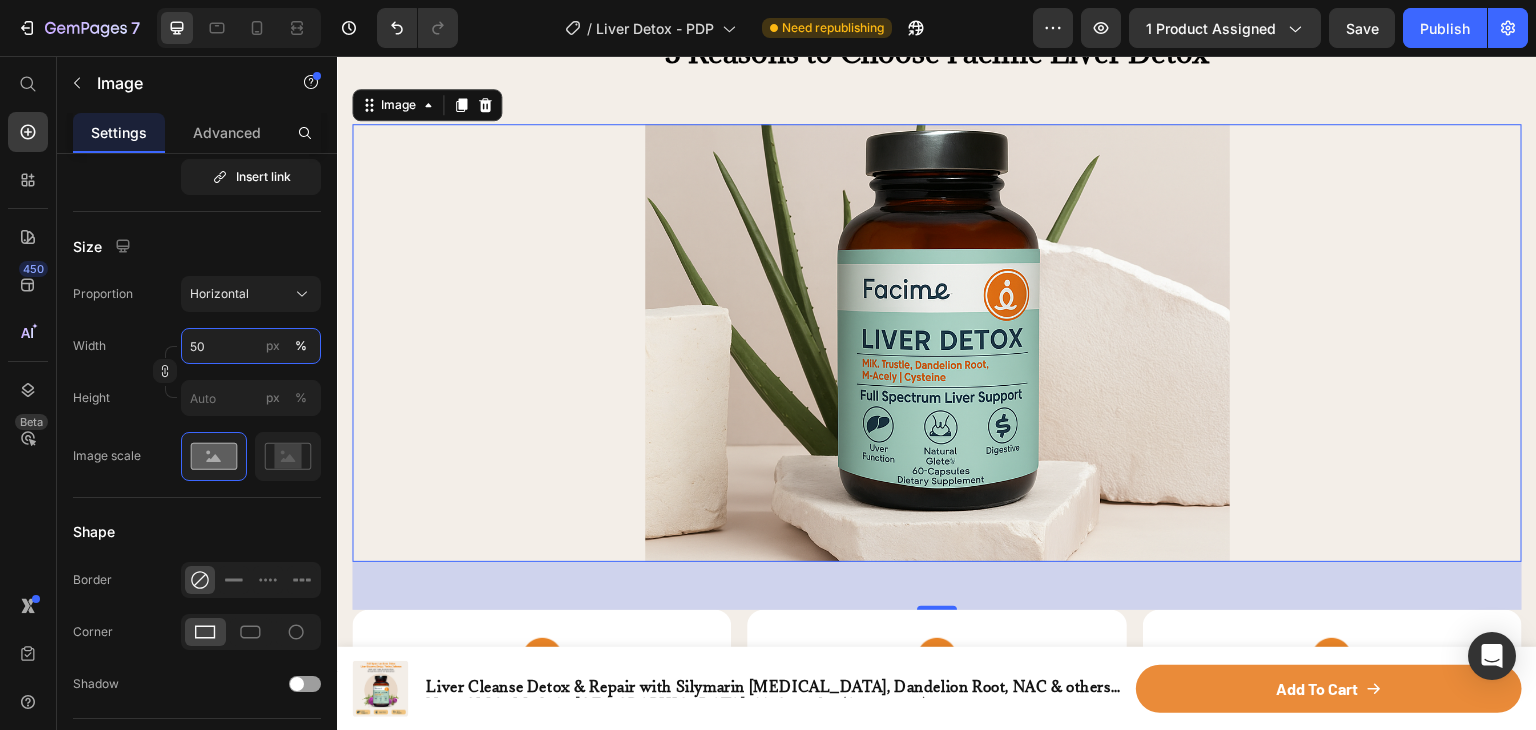 scroll, scrollTop: 5488, scrollLeft: 0, axis: vertical 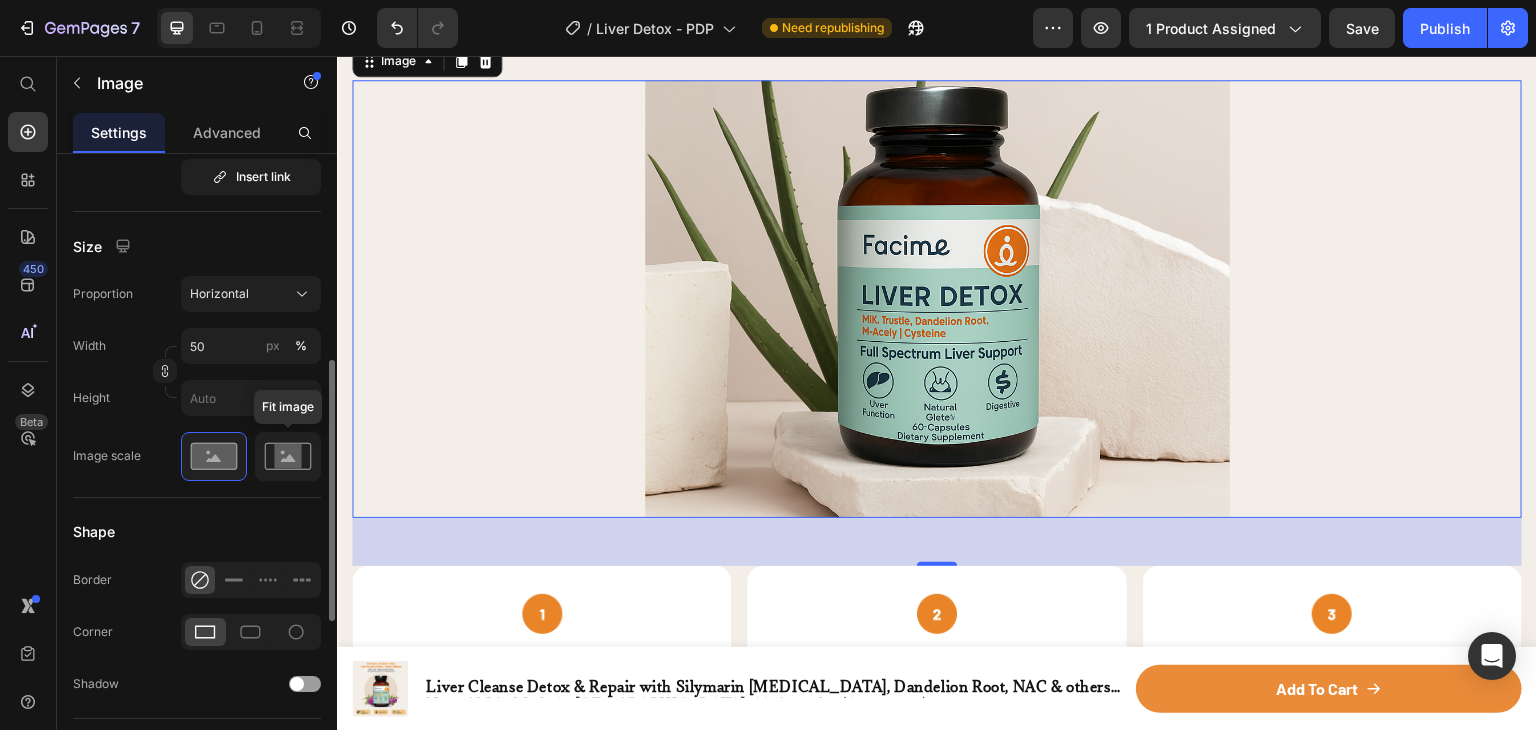 click 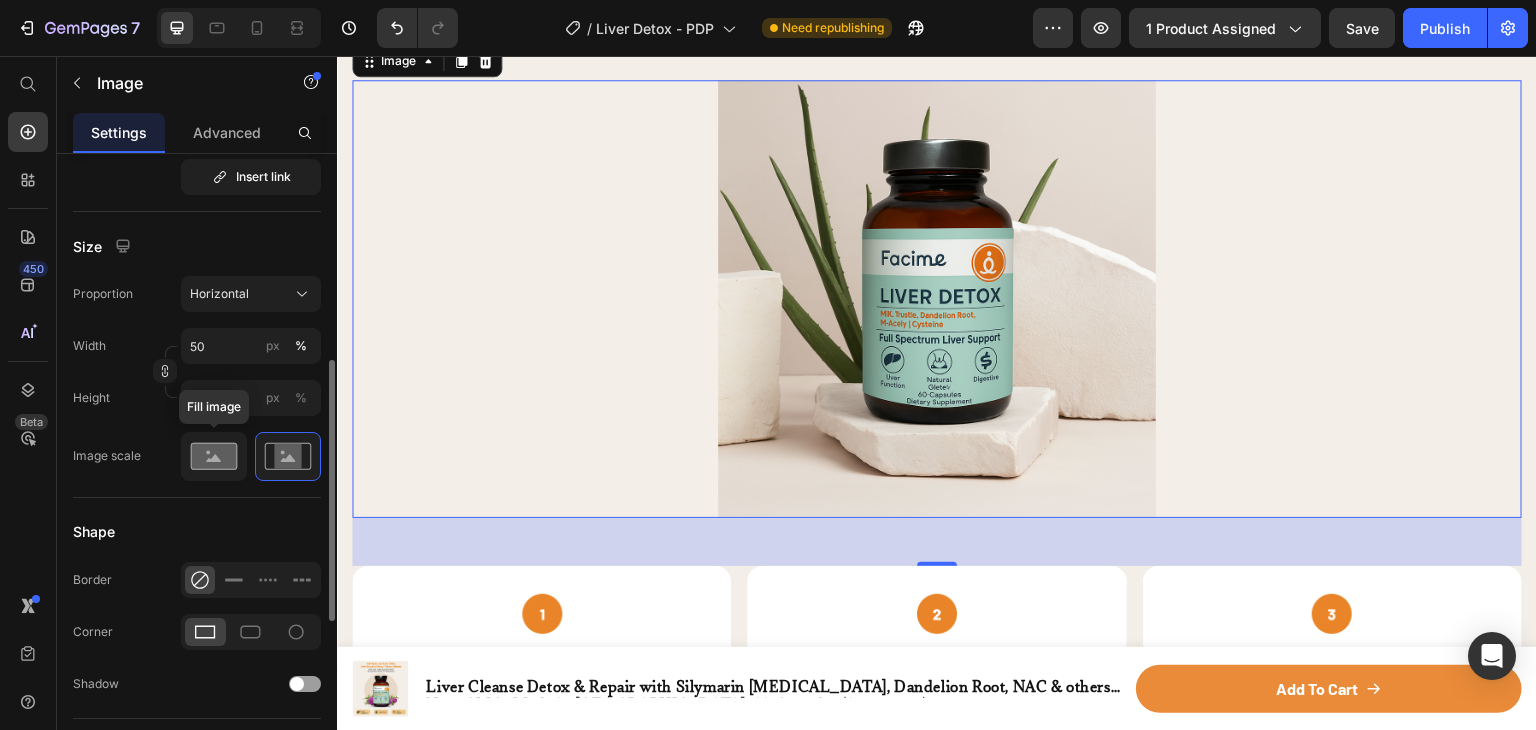 click 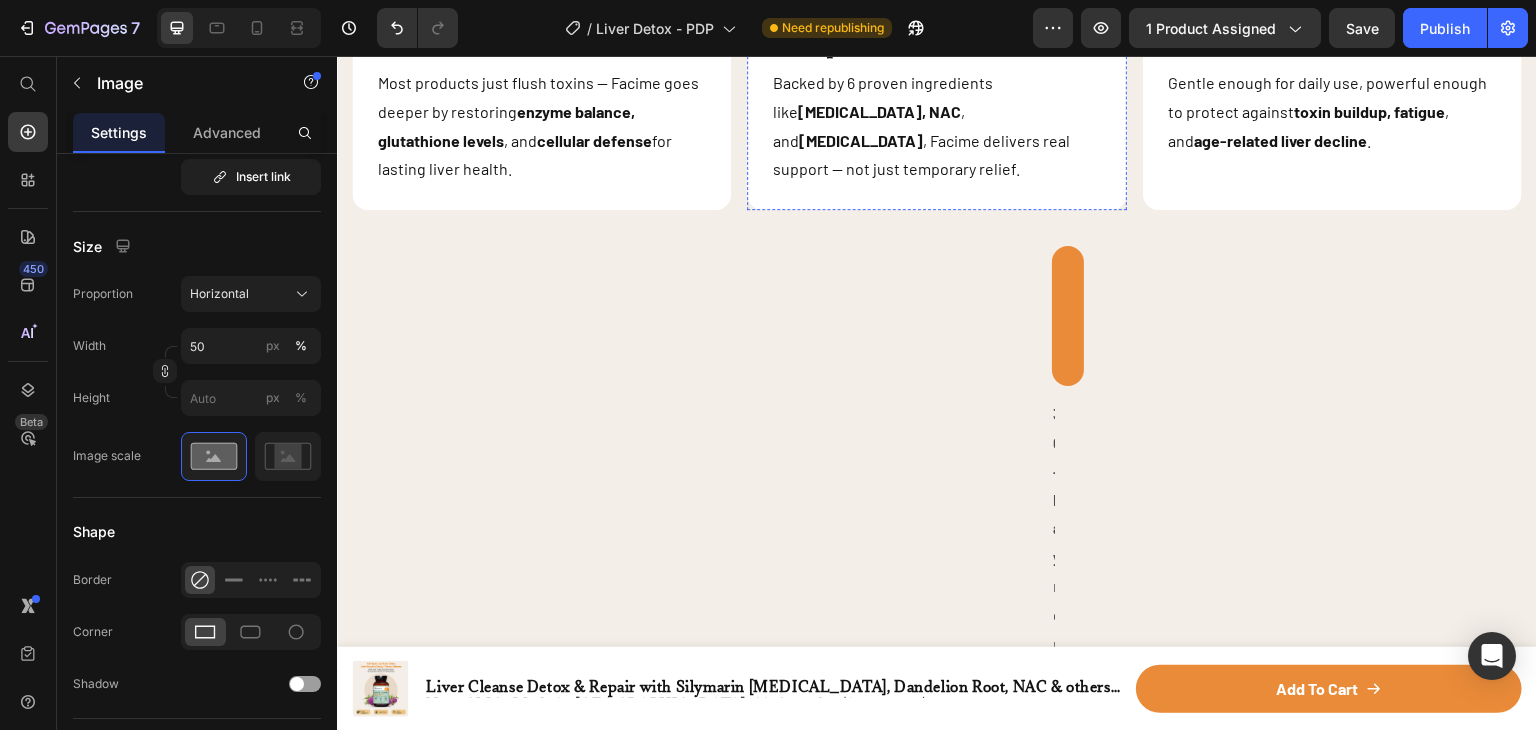 scroll, scrollTop: 6188, scrollLeft: 0, axis: vertical 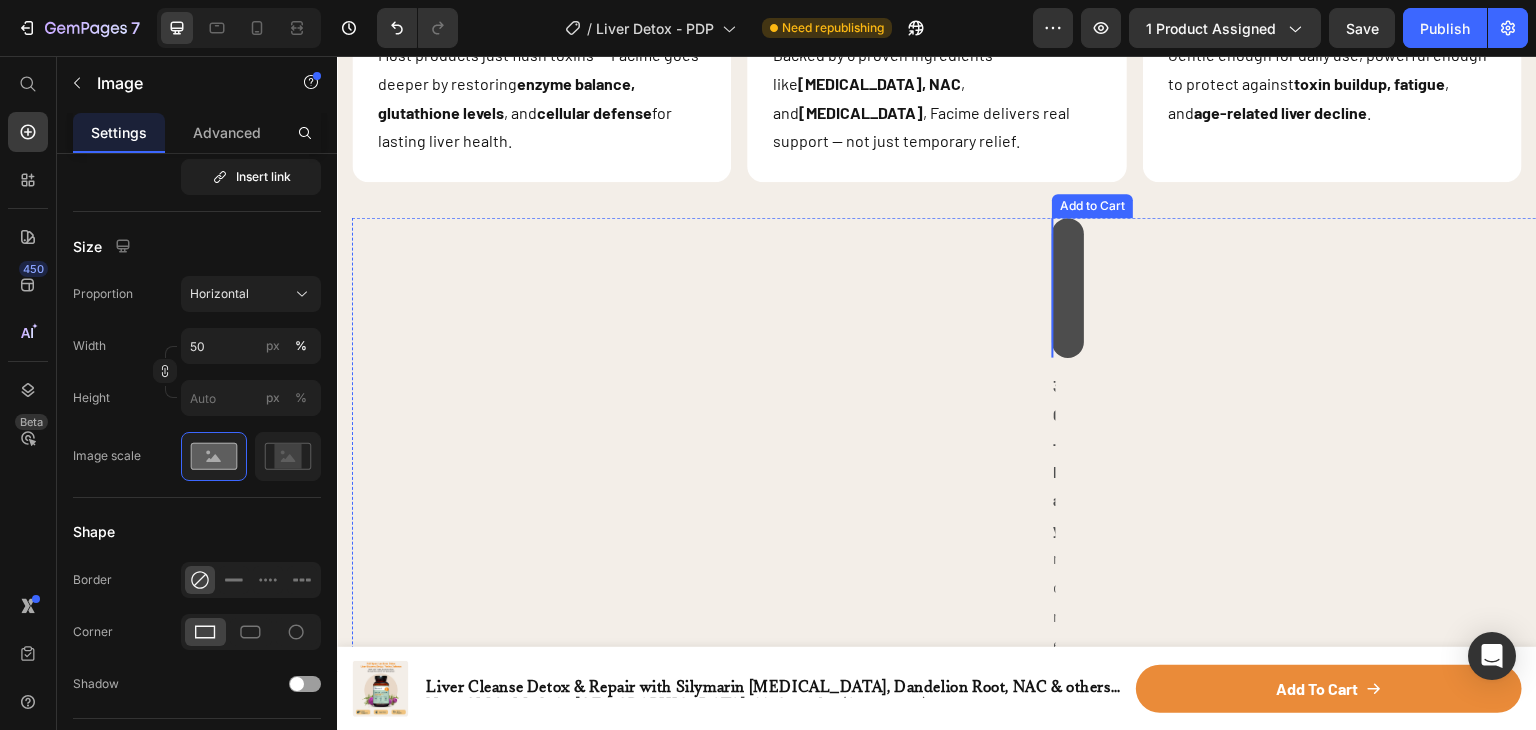 click on "Try Facime Now" at bounding box center (1068, 288) 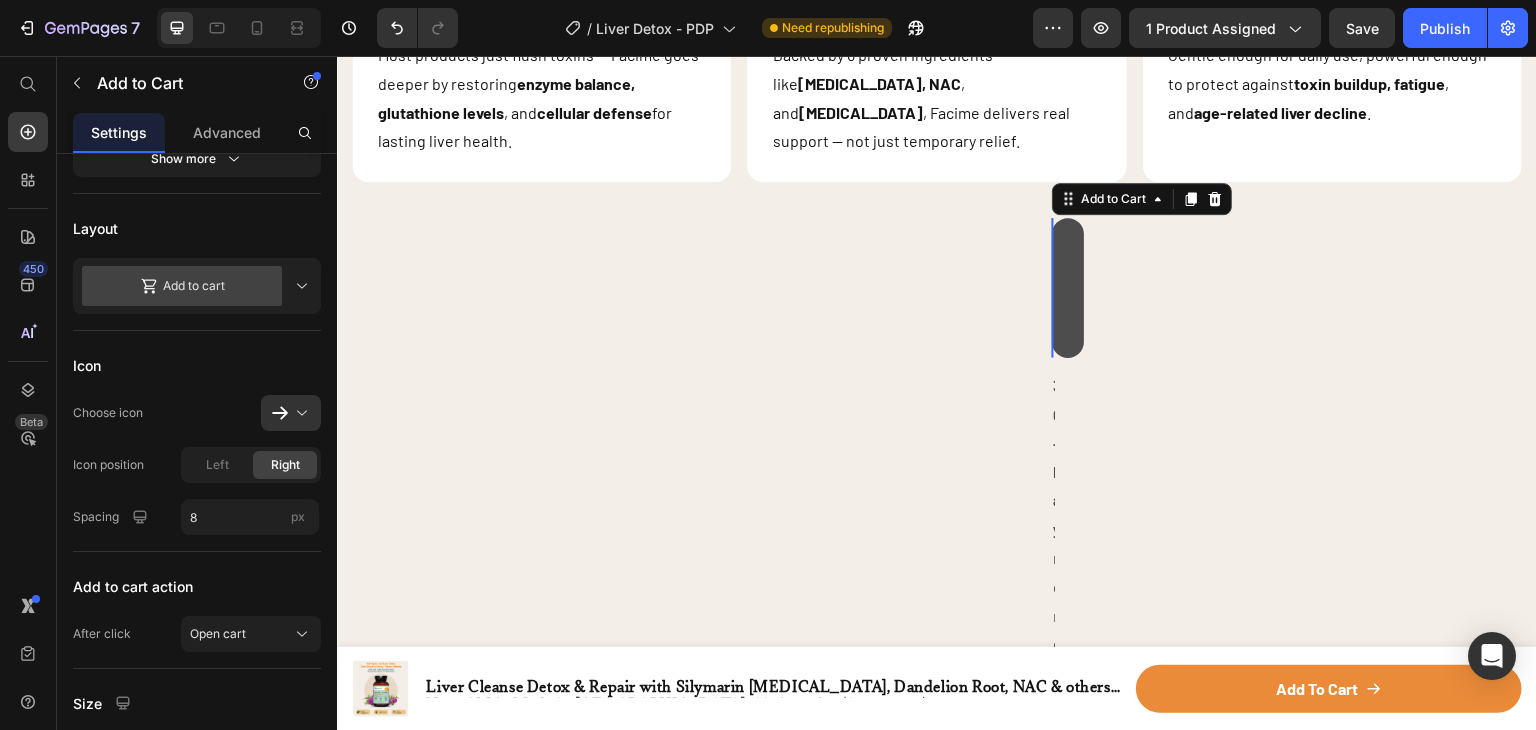 scroll, scrollTop: 0, scrollLeft: 0, axis: both 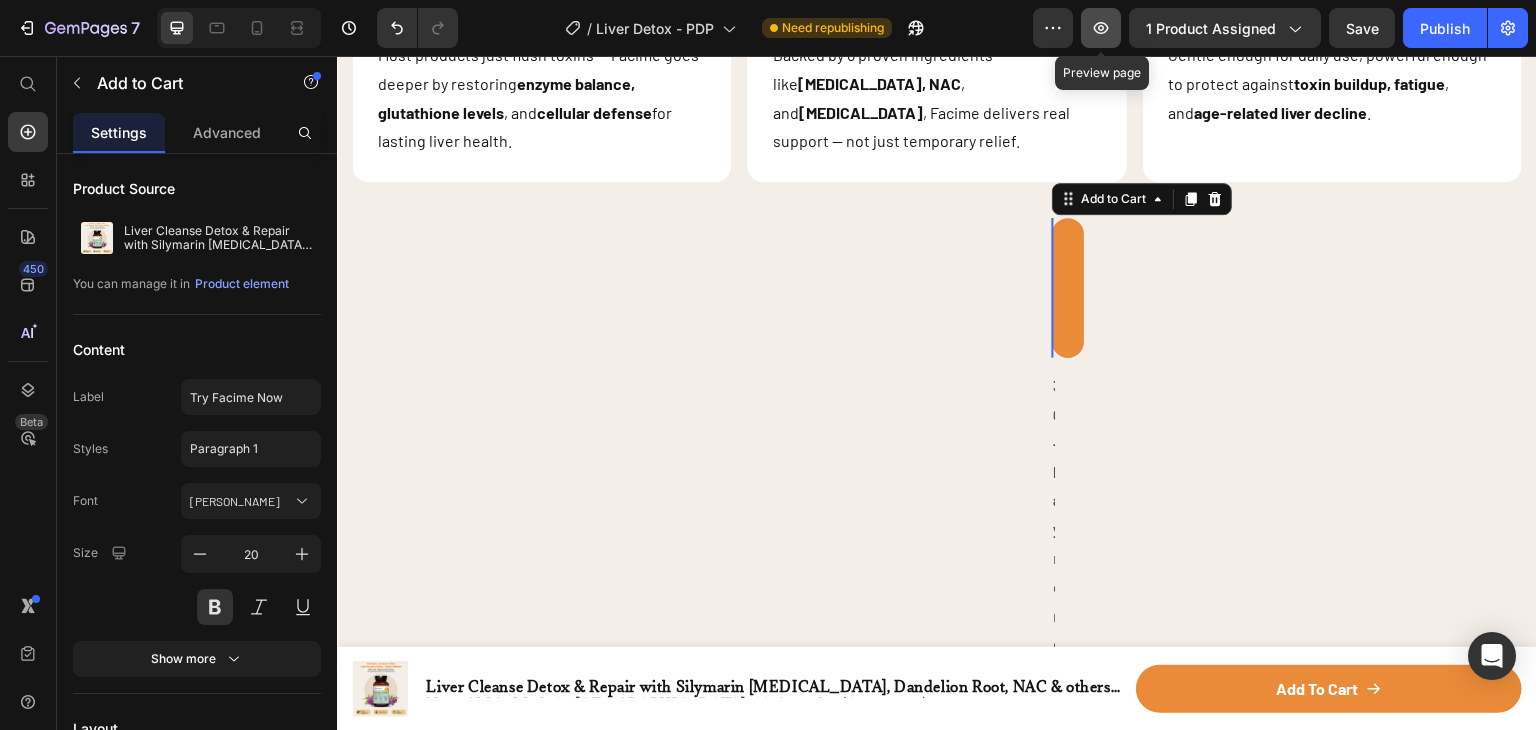 click 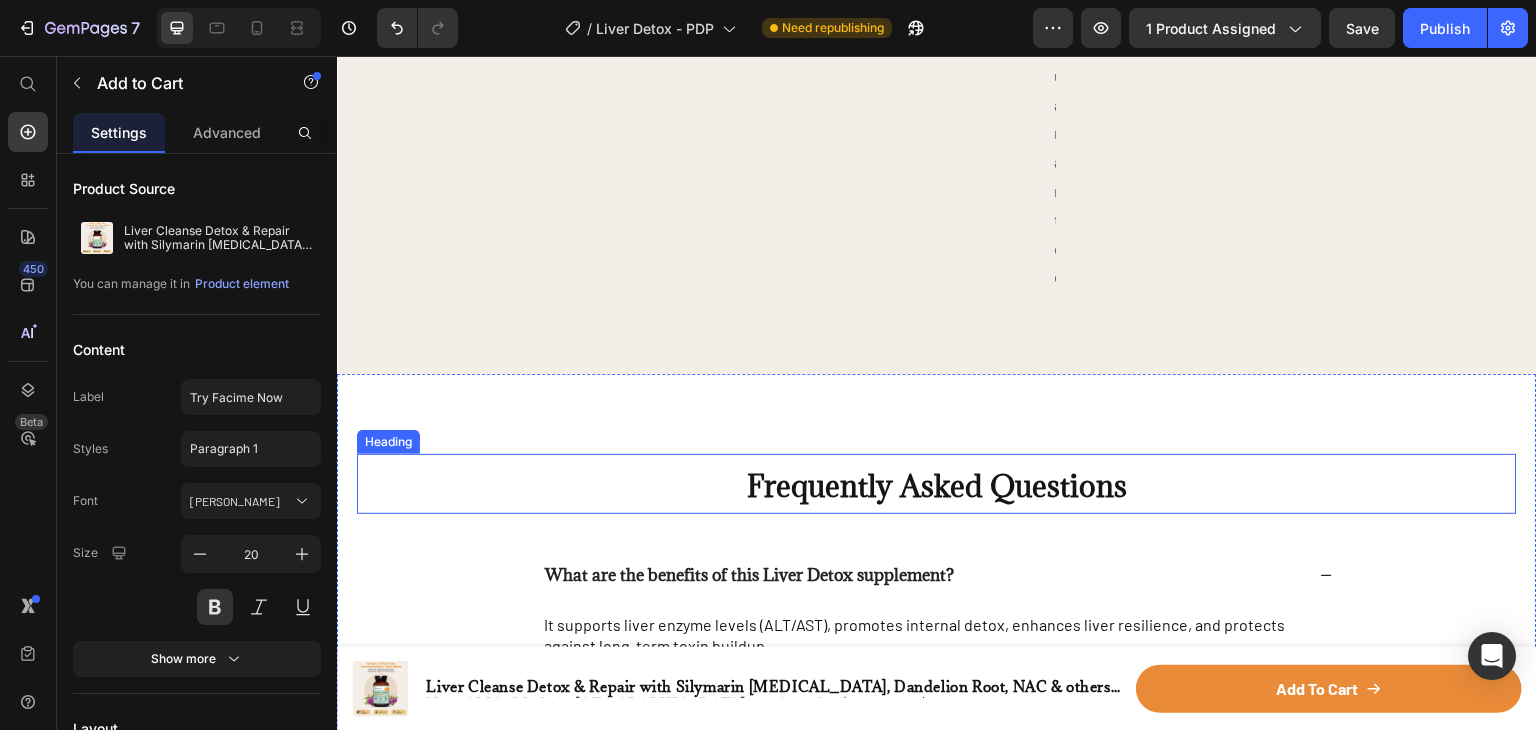 scroll, scrollTop: 6688, scrollLeft: 0, axis: vertical 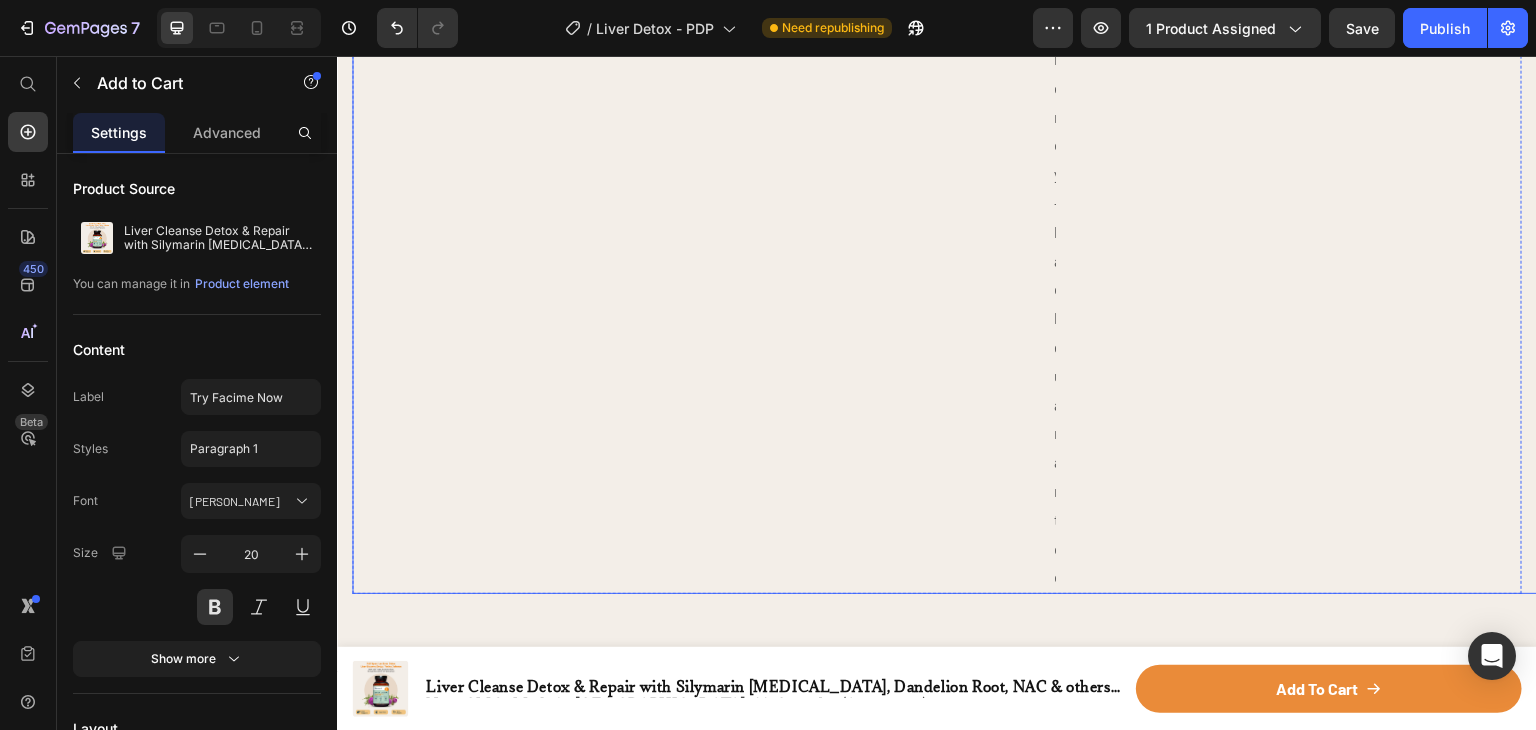 click on "30-Day  money-back guarantee Text Block
Try Facime Now Add to Cart   12 Product" at bounding box center (1052, 156) 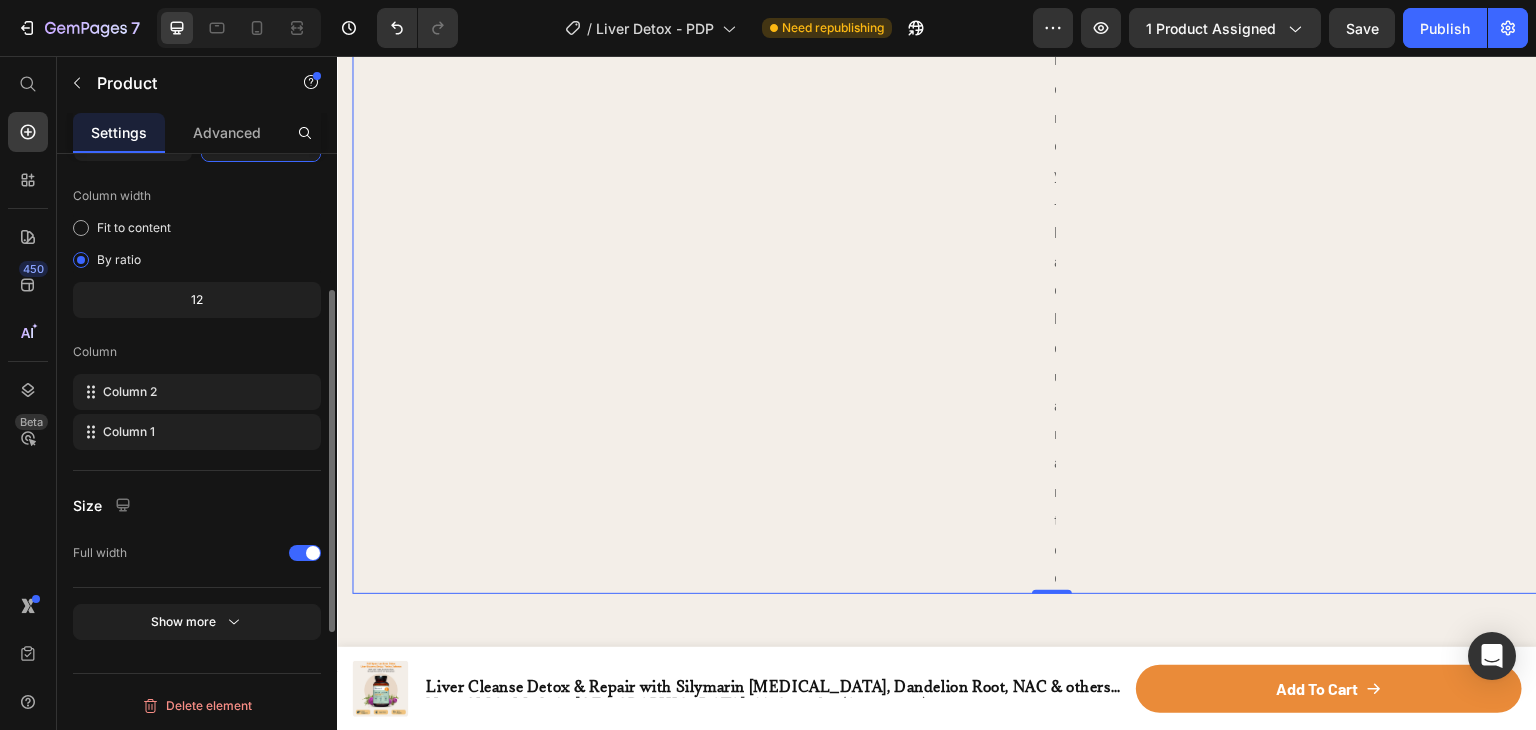 scroll, scrollTop: 436, scrollLeft: 0, axis: vertical 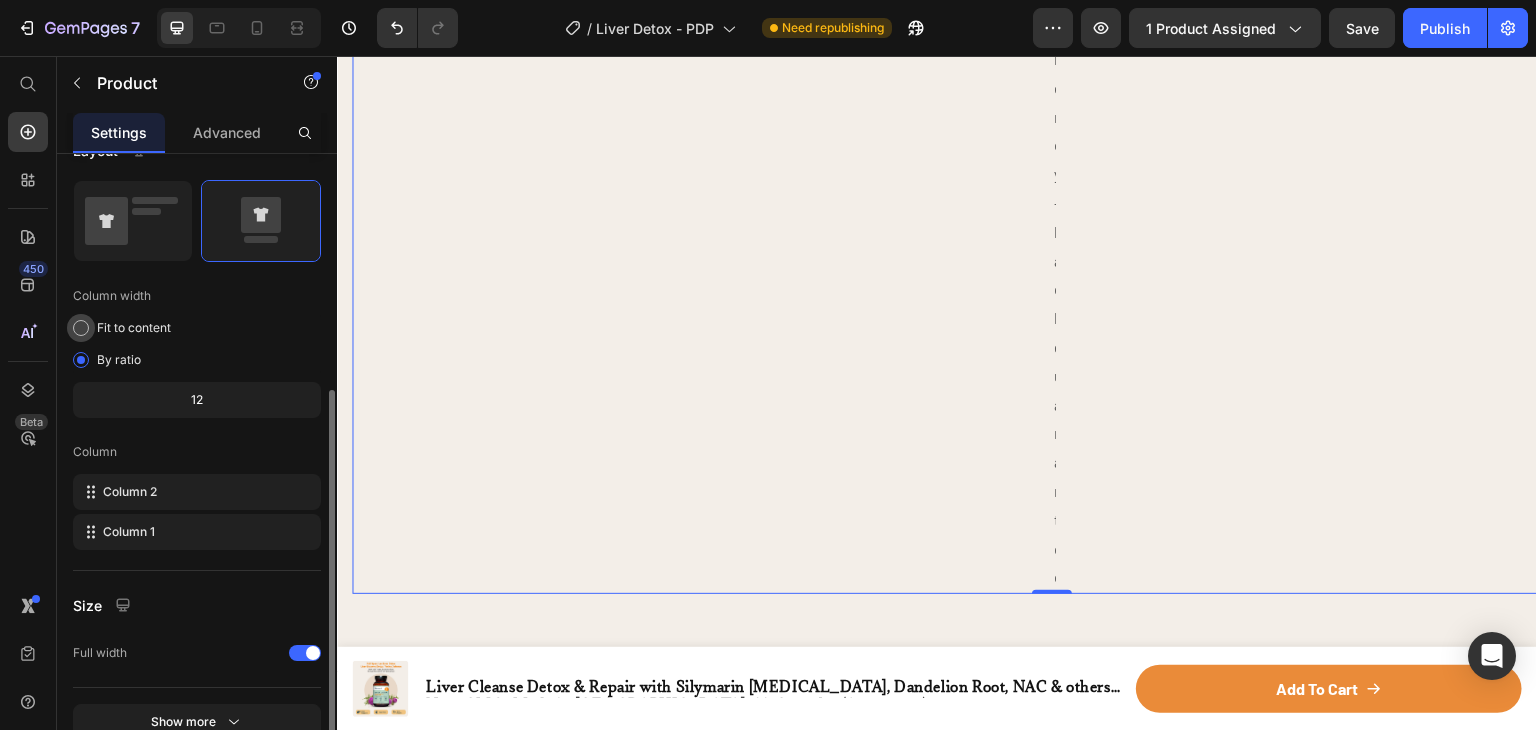click on "Fit to content" at bounding box center [134, 328] 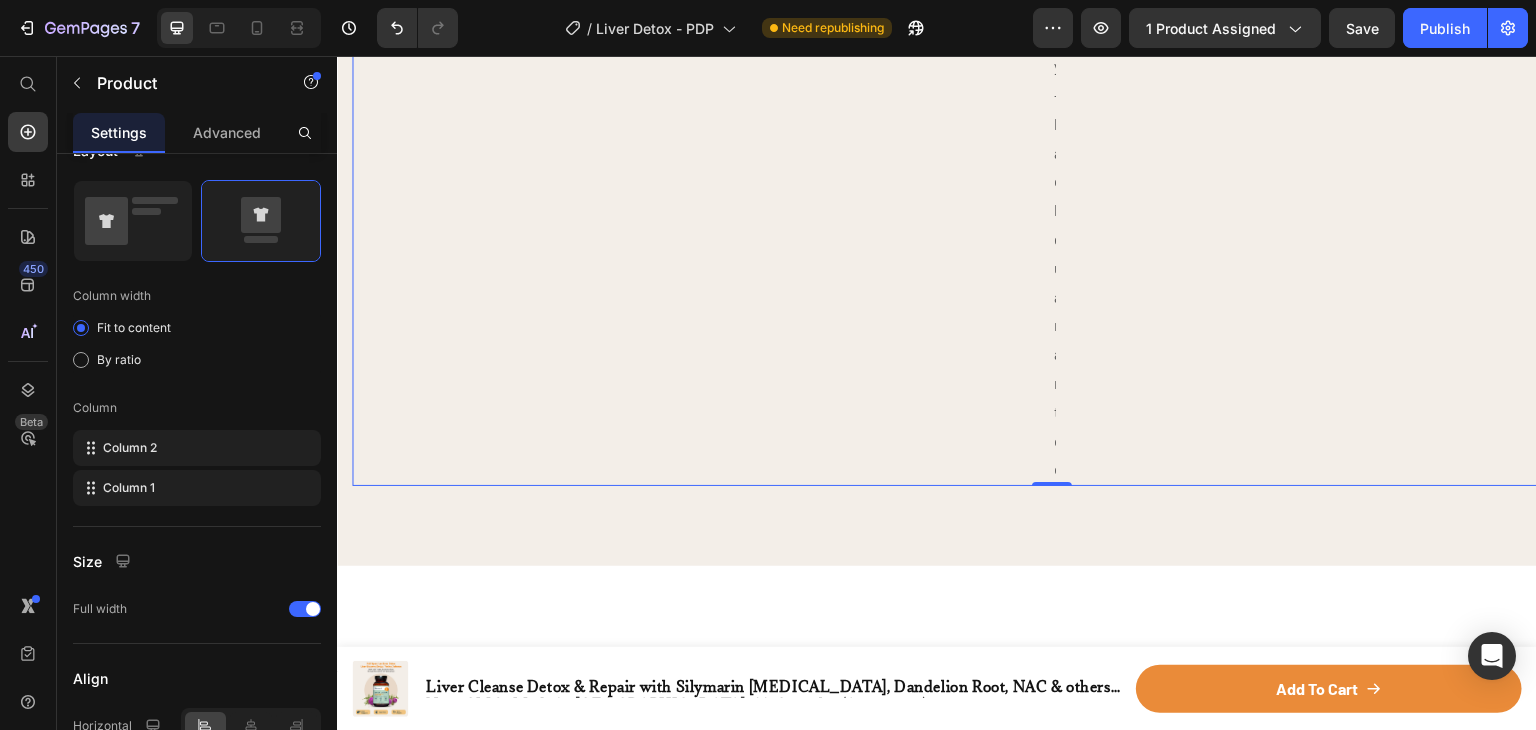 scroll, scrollTop: 6888, scrollLeft: 0, axis: vertical 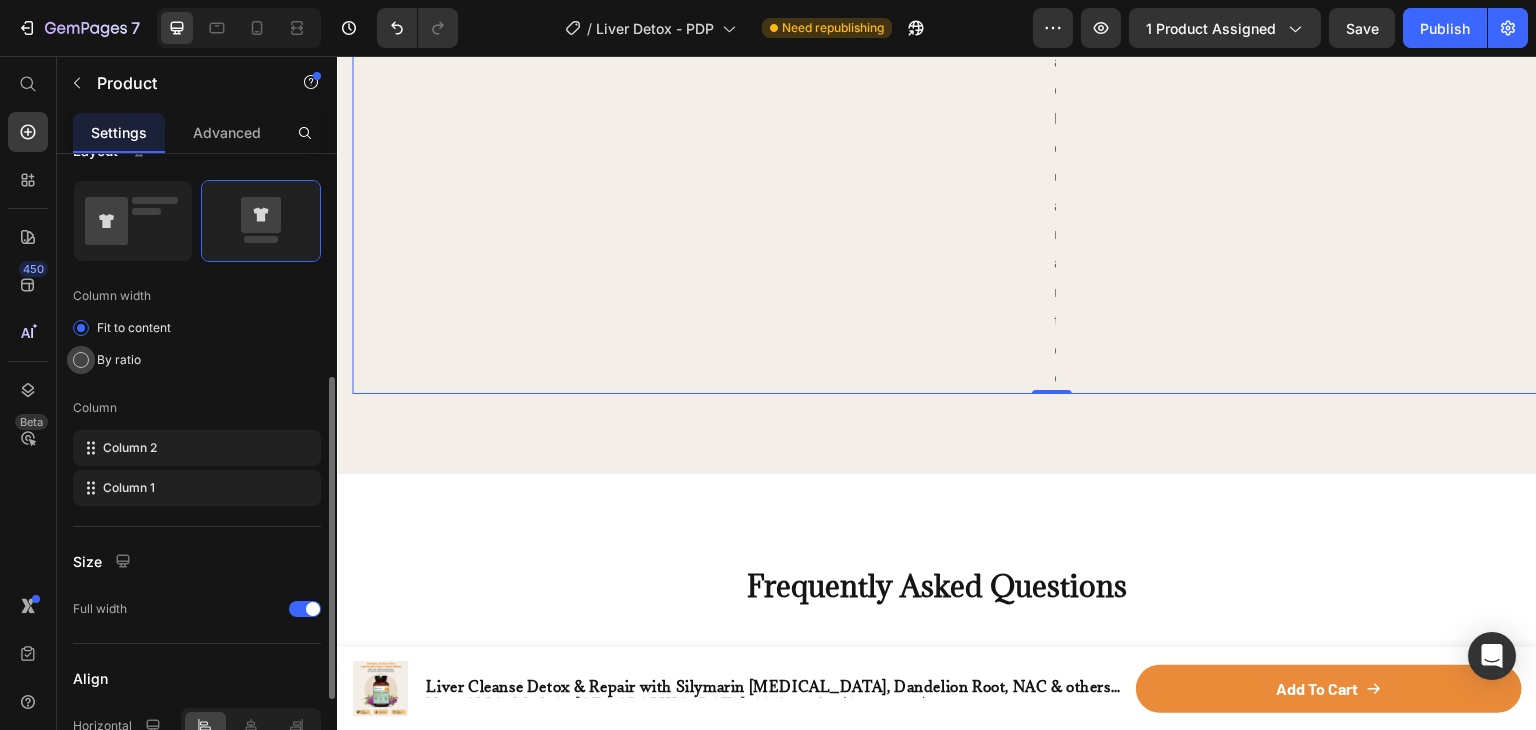click on "By ratio" 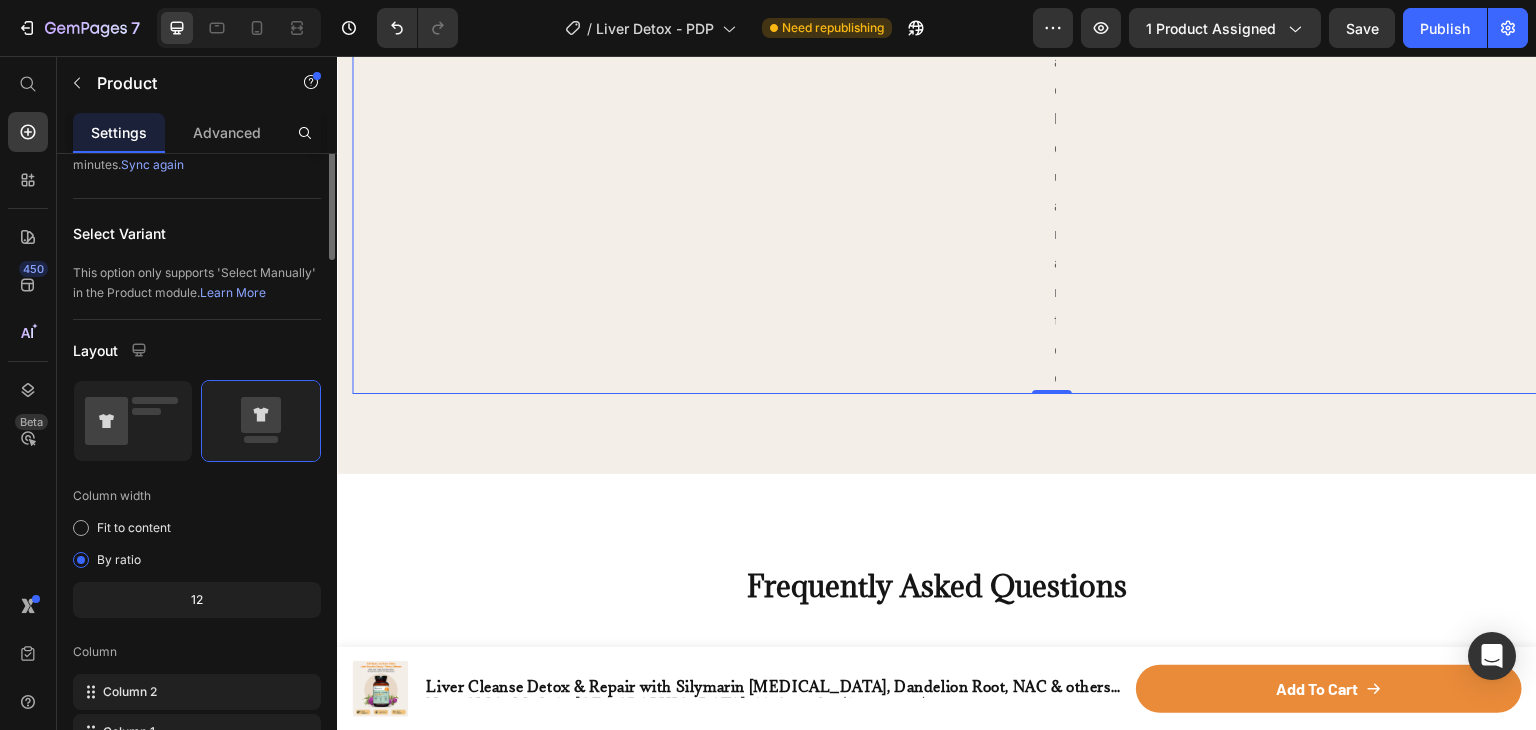 scroll, scrollTop: 0, scrollLeft: 0, axis: both 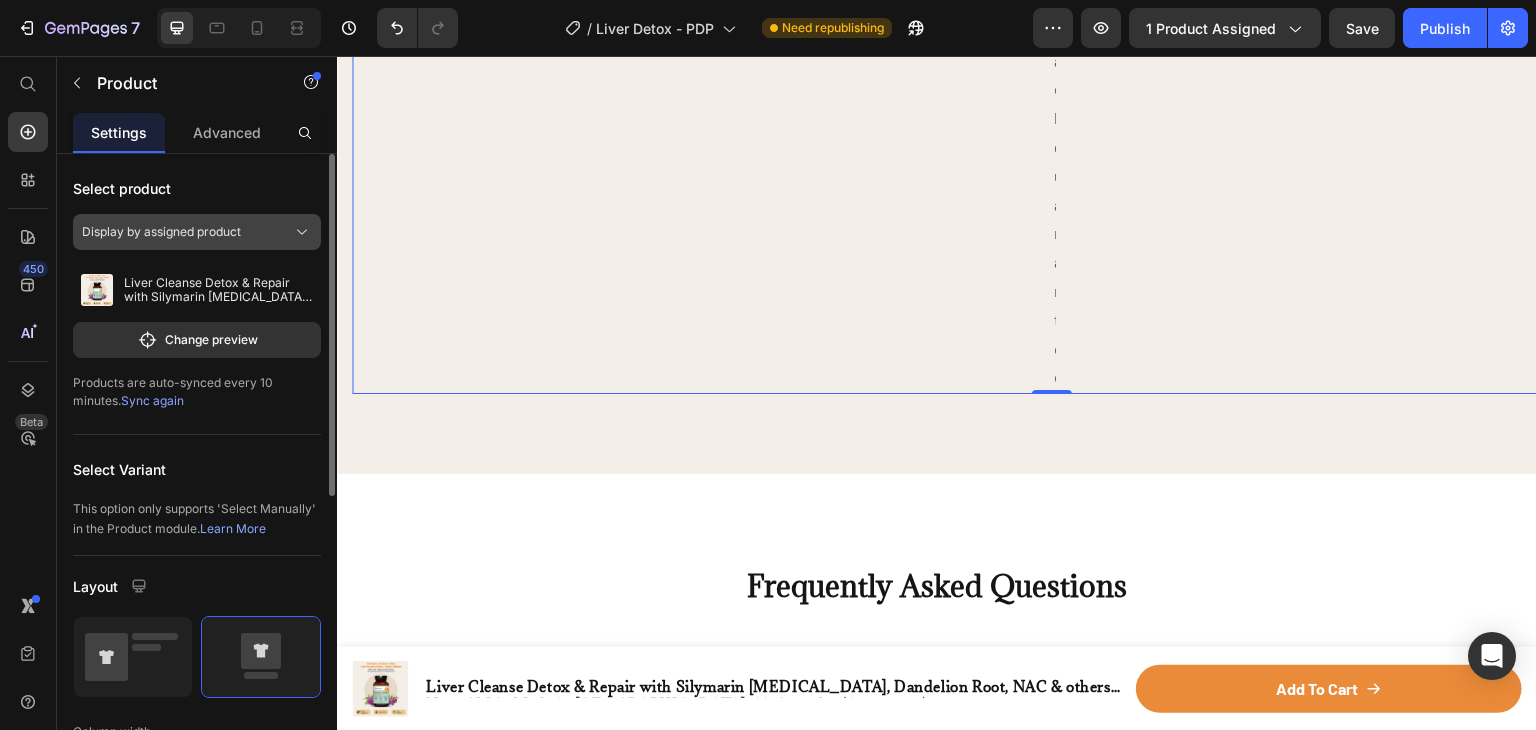 click 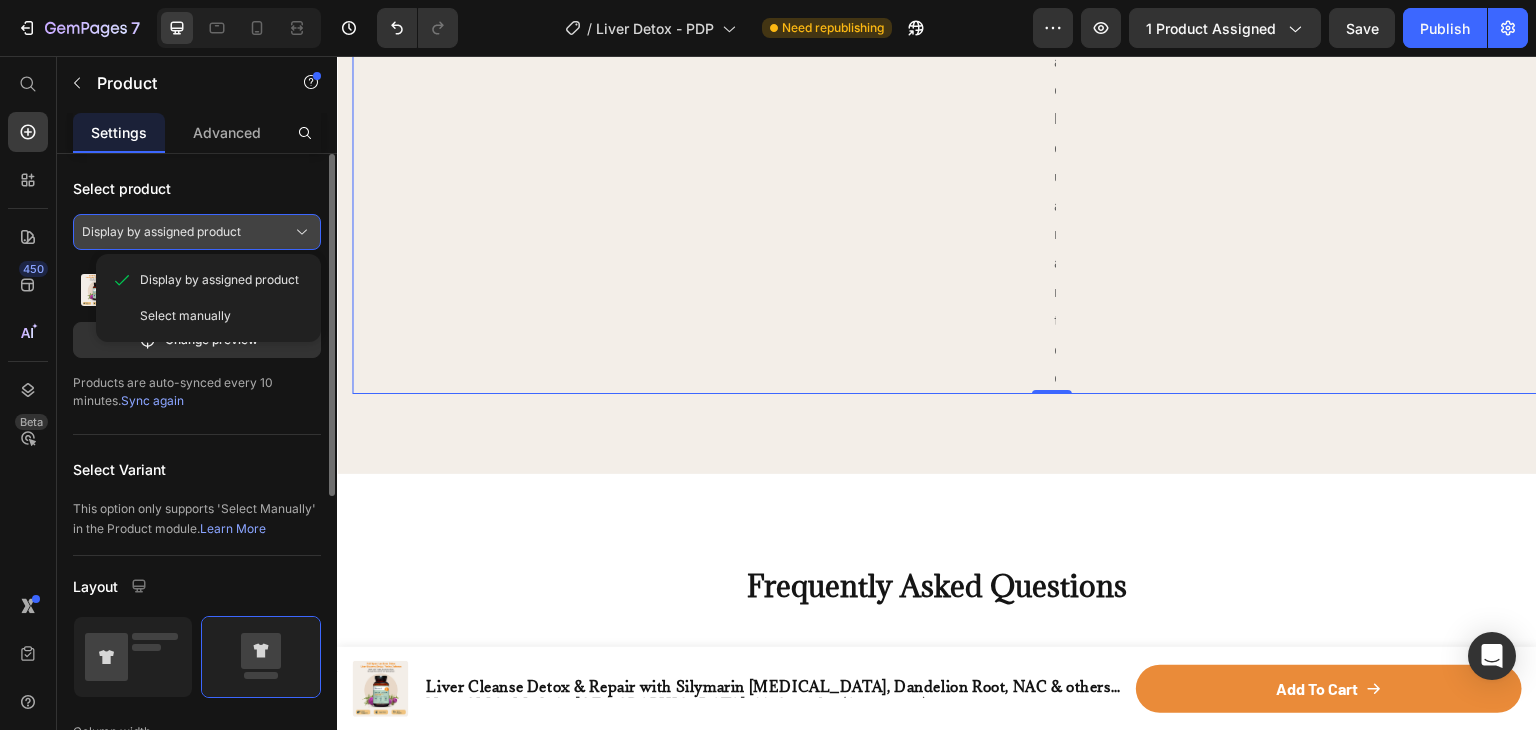 drag, startPoint x: 293, startPoint y: 229, endPoint x: 565, endPoint y: 246, distance: 272.53073 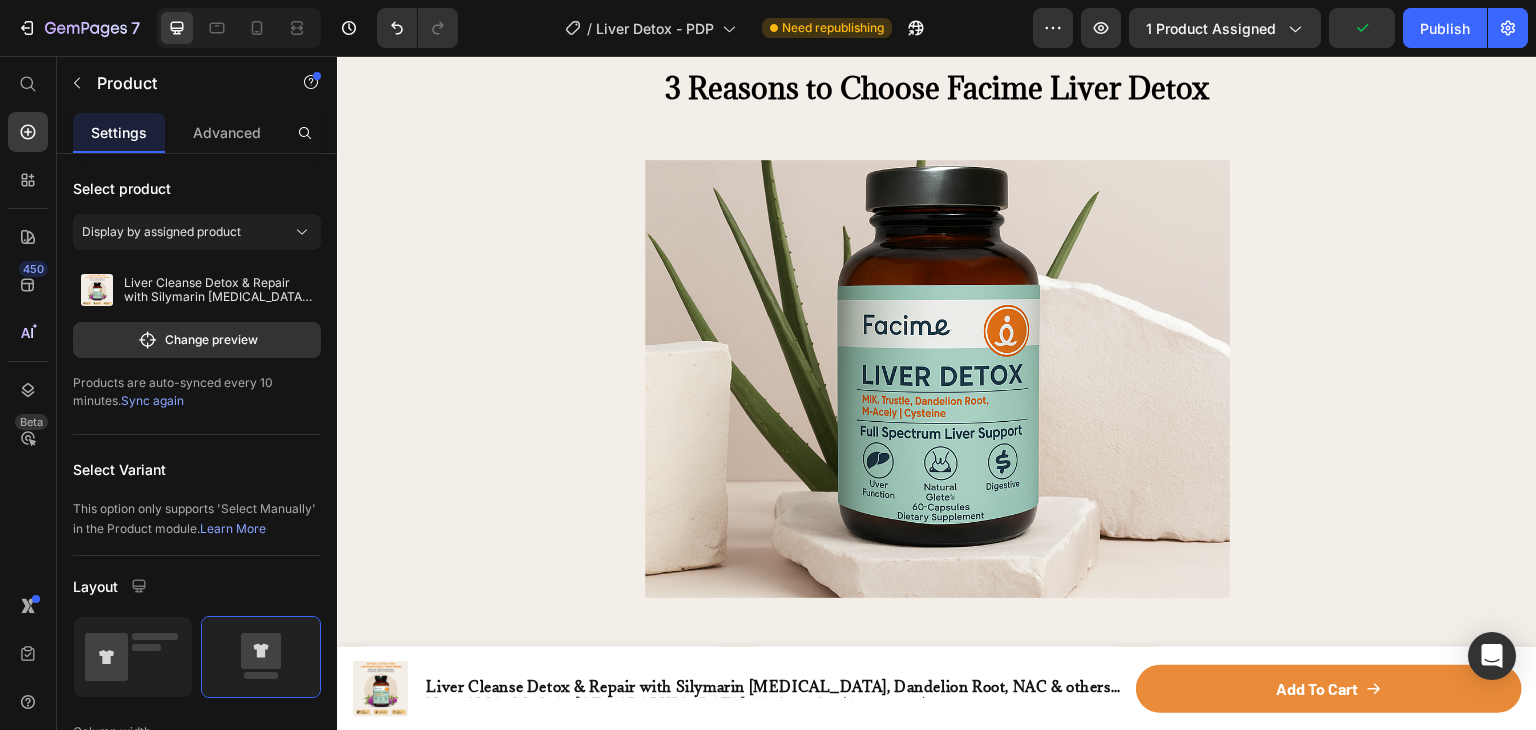 scroll, scrollTop: 5388, scrollLeft: 0, axis: vertical 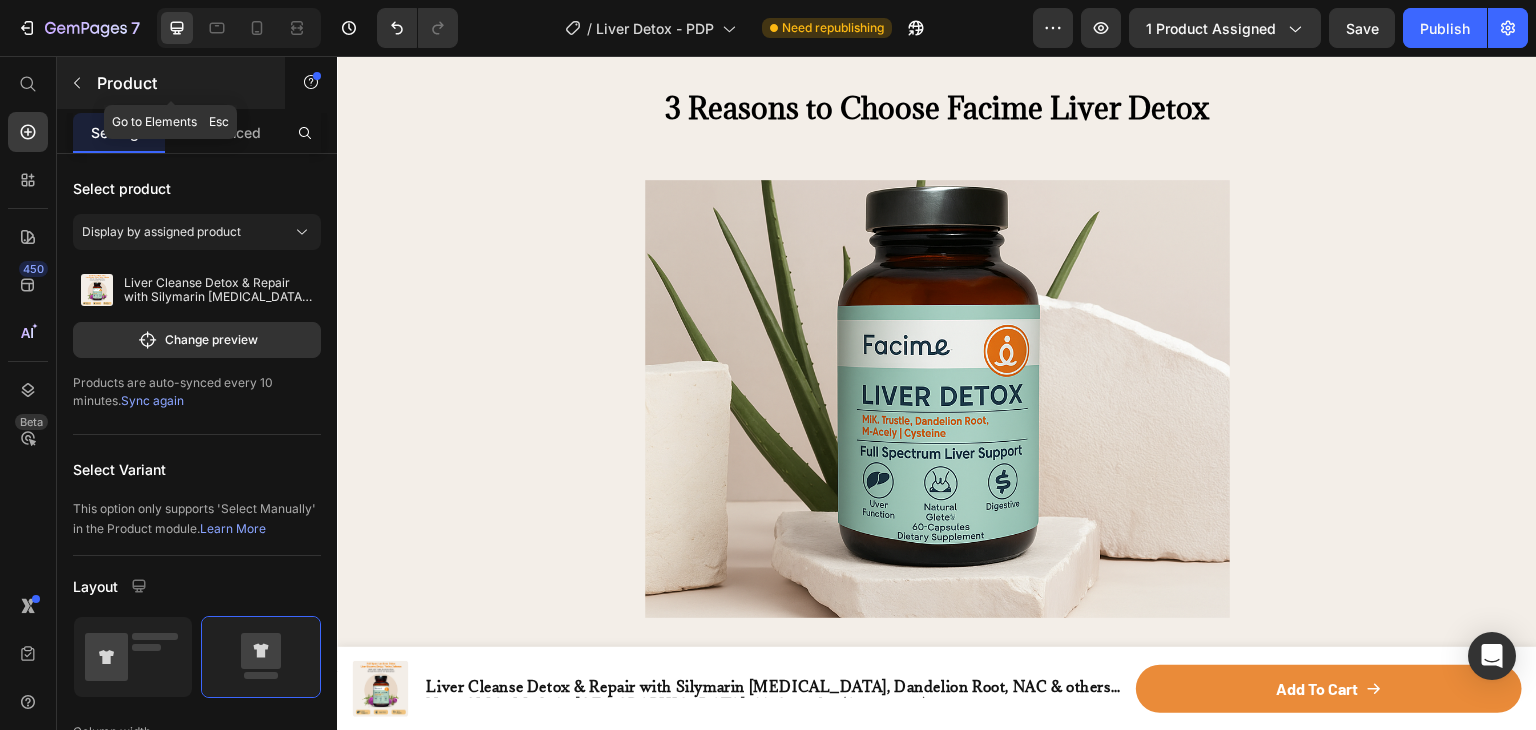 click at bounding box center [77, 83] 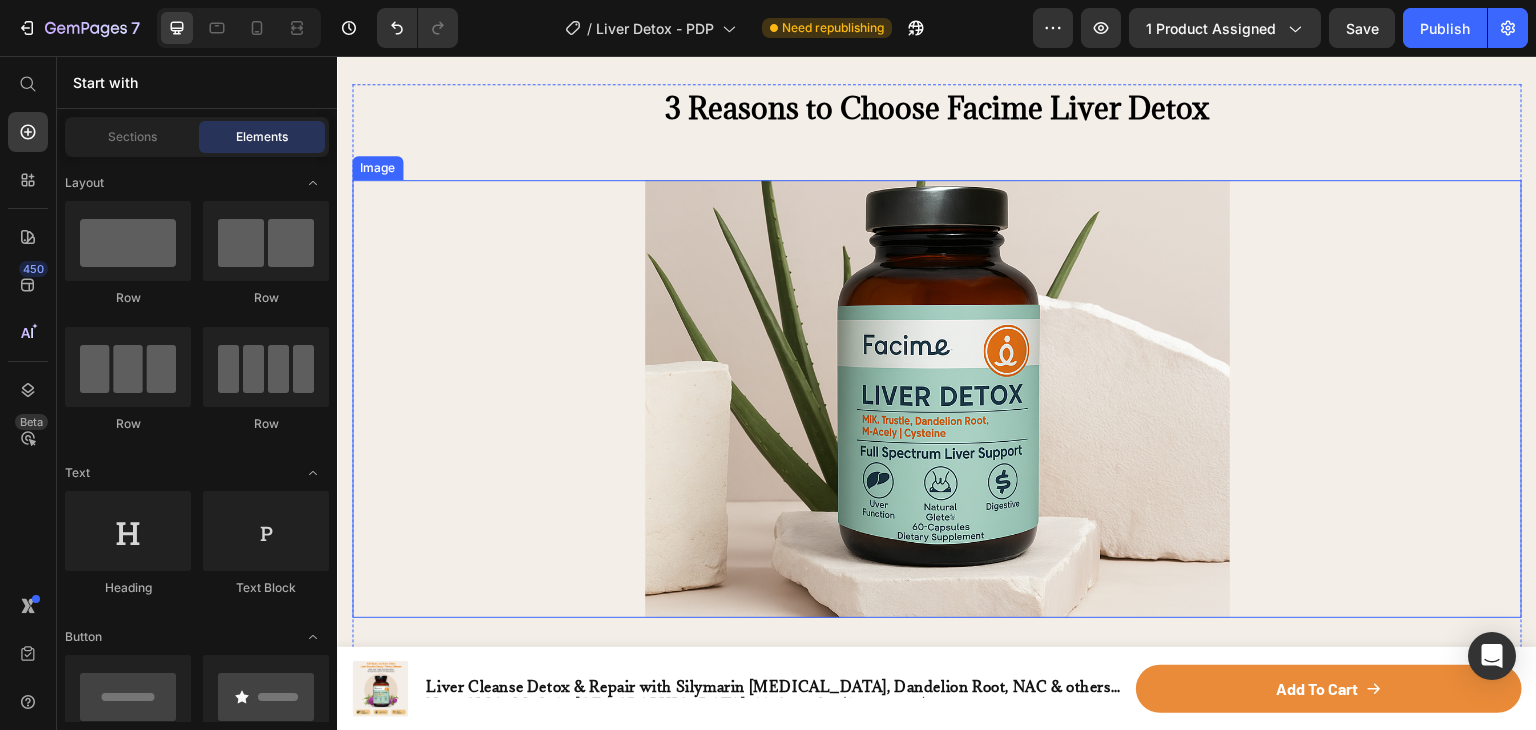 click at bounding box center [937, 399] 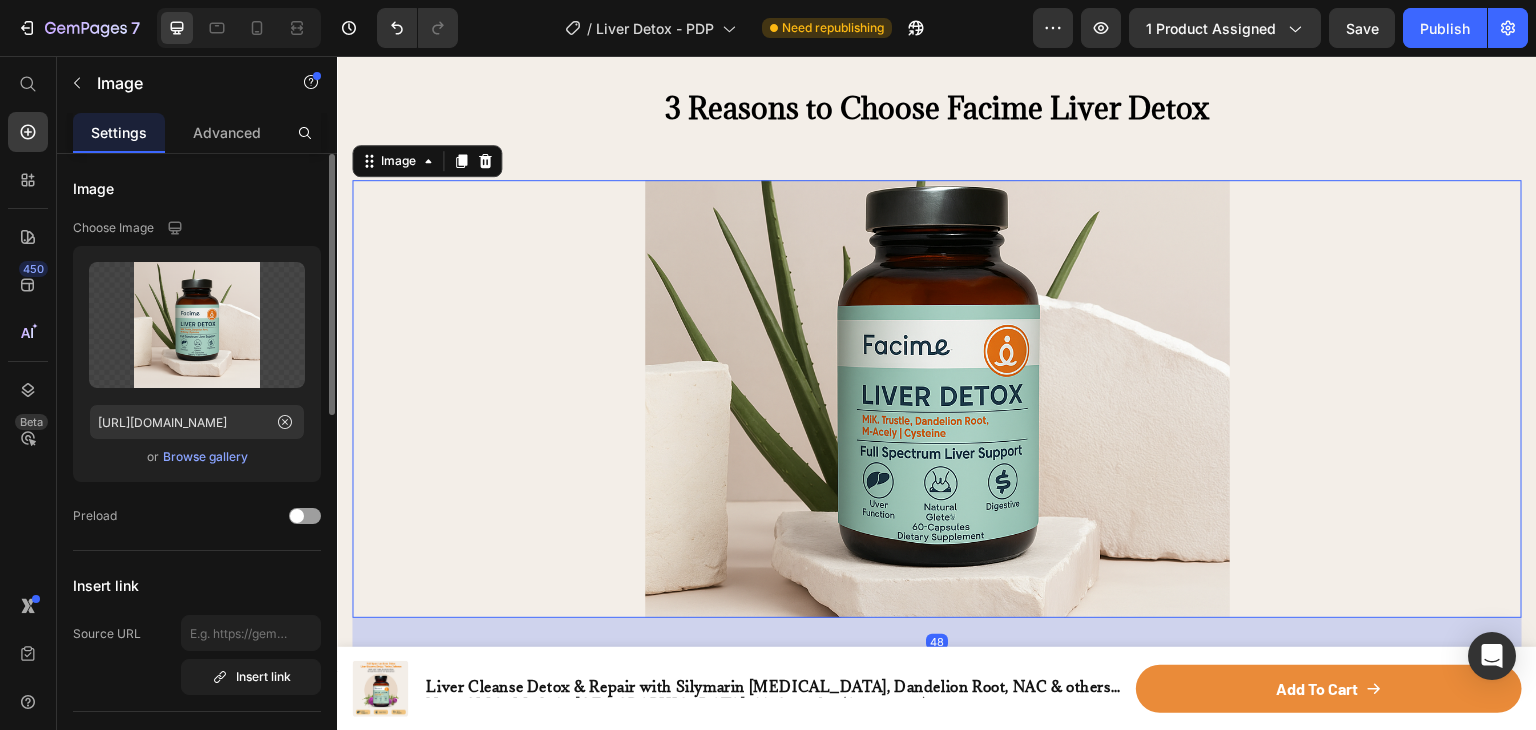 click on "Browse gallery" at bounding box center (205, 457) 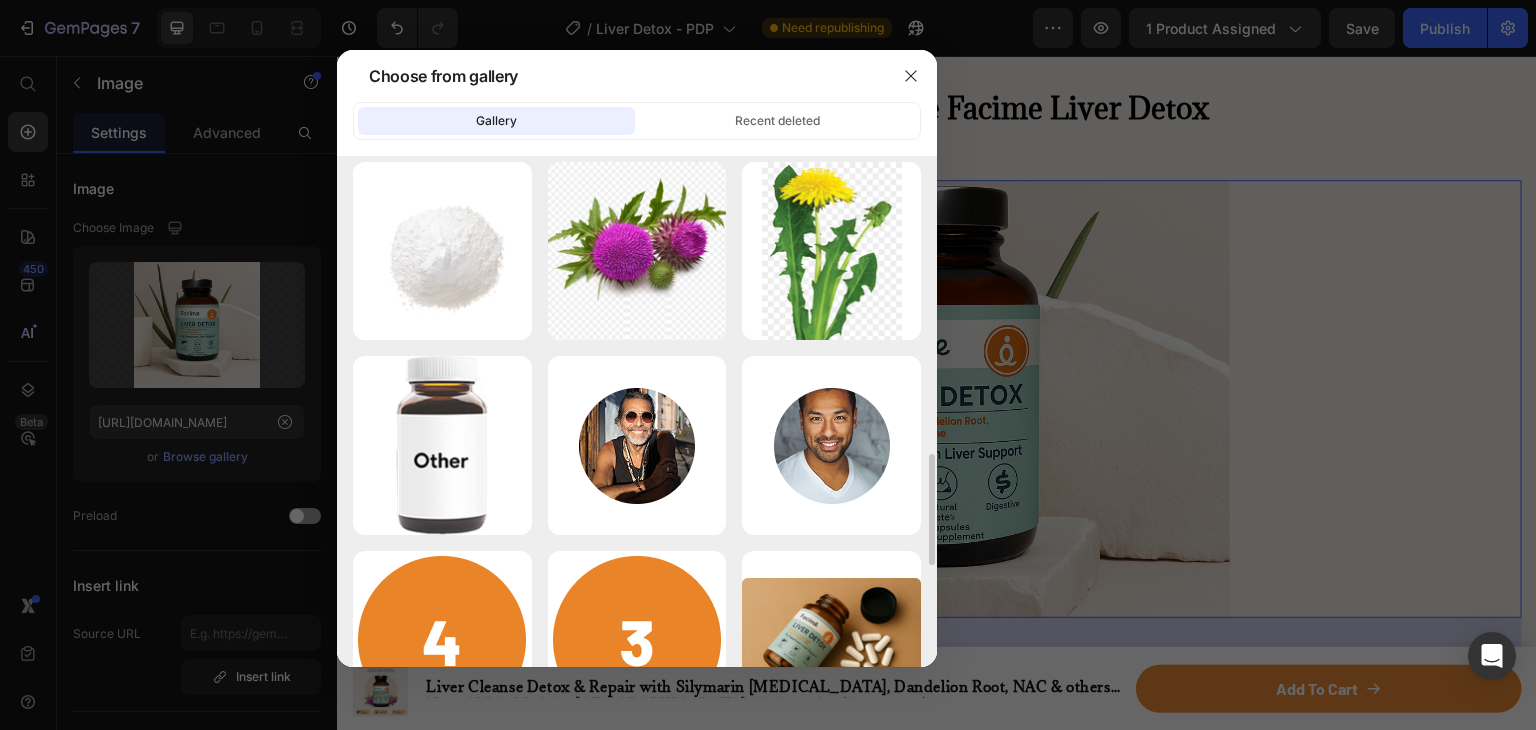 scroll, scrollTop: 1773, scrollLeft: 0, axis: vertical 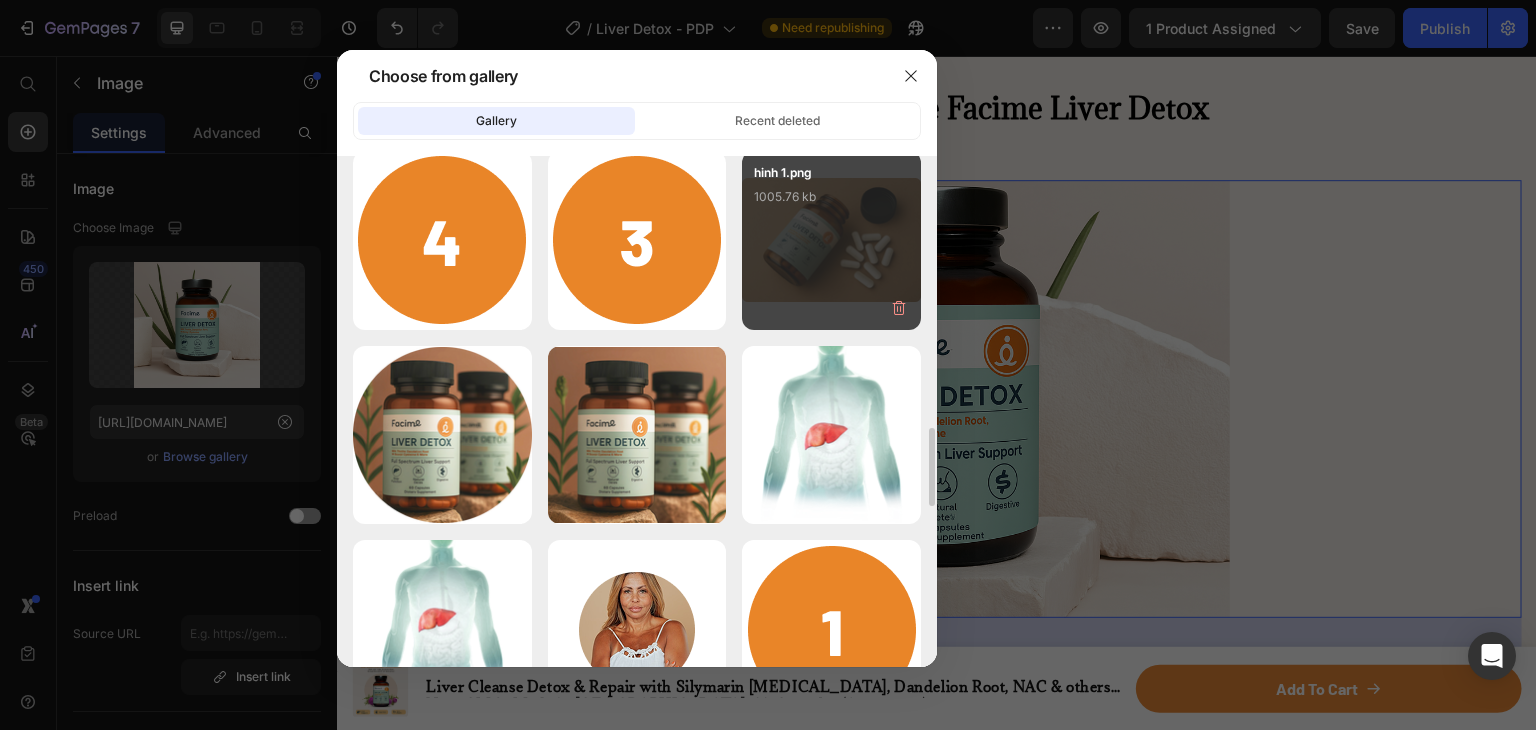 click on "hinh 1.png 1005.76 kb" at bounding box center [831, 240] 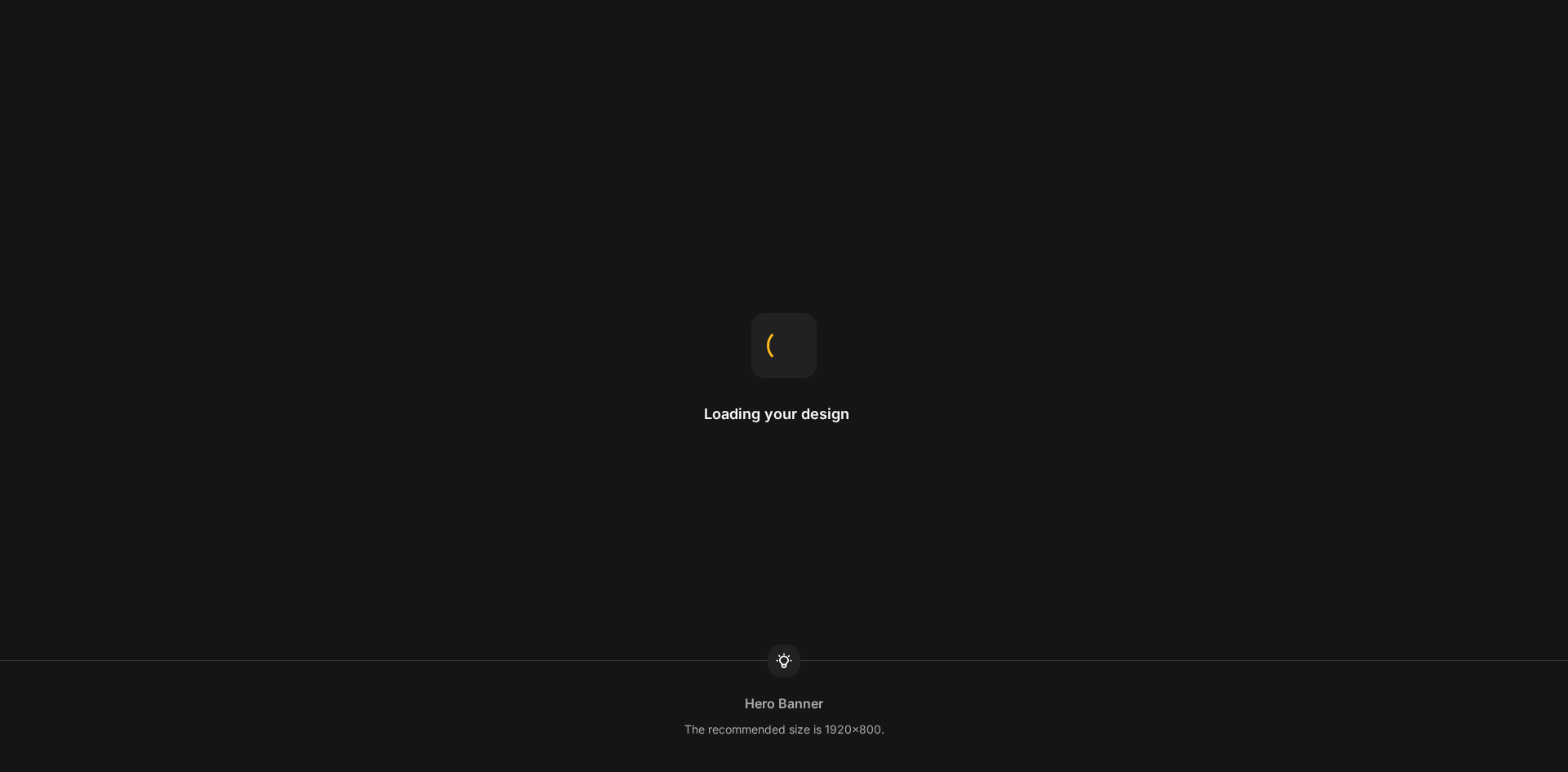 scroll, scrollTop: 0, scrollLeft: 0, axis: both 